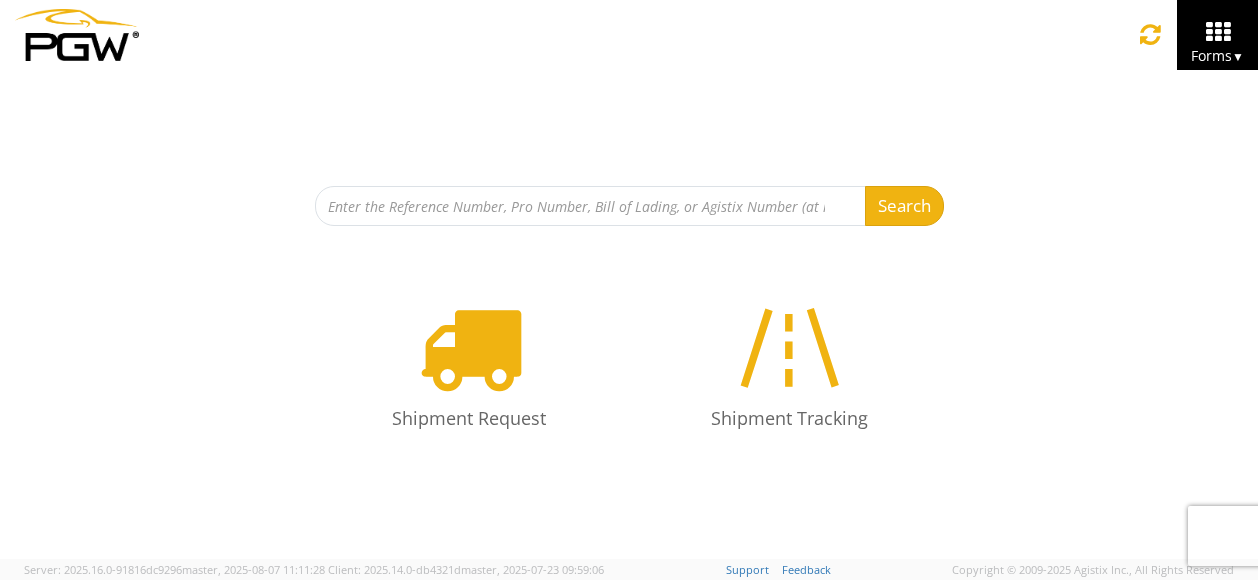 scroll, scrollTop: 0, scrollLeft: 0, axis: both 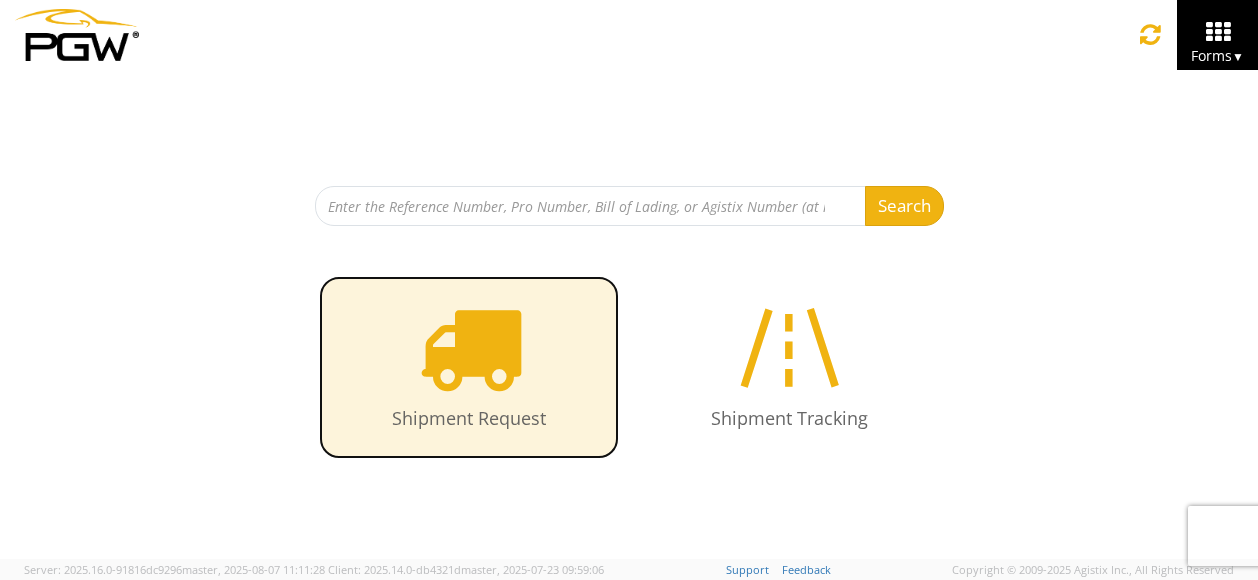 click at bounding box center [469, 347] 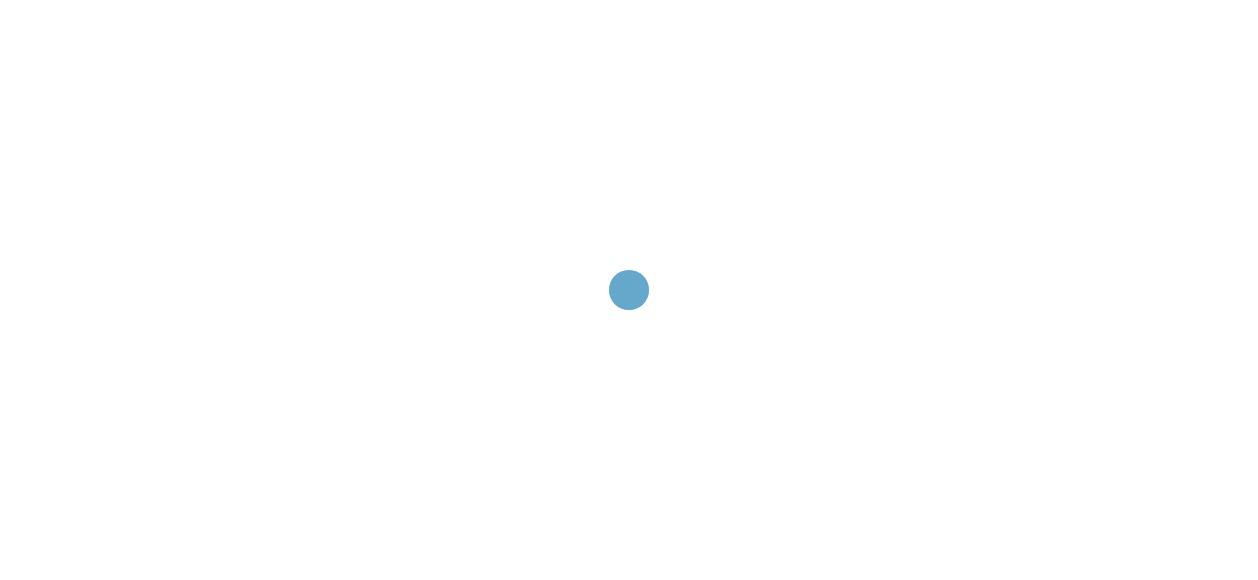 scroll, scrollTop: 0, scrollLeft: 0, axis: both 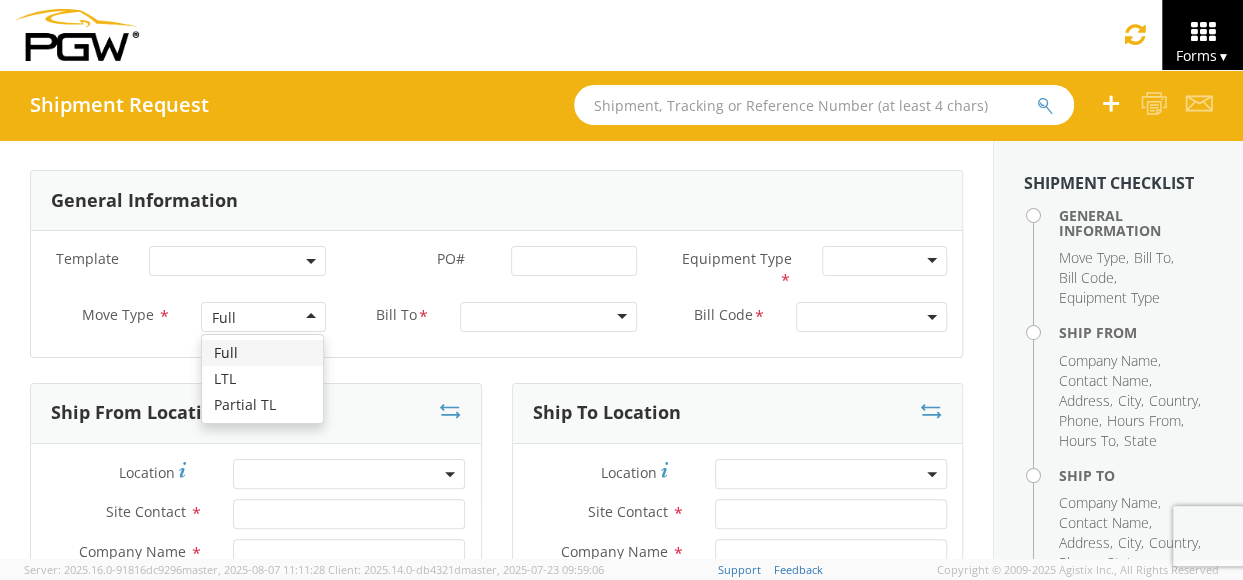 click on "Full" at bounding box center (263, 317) 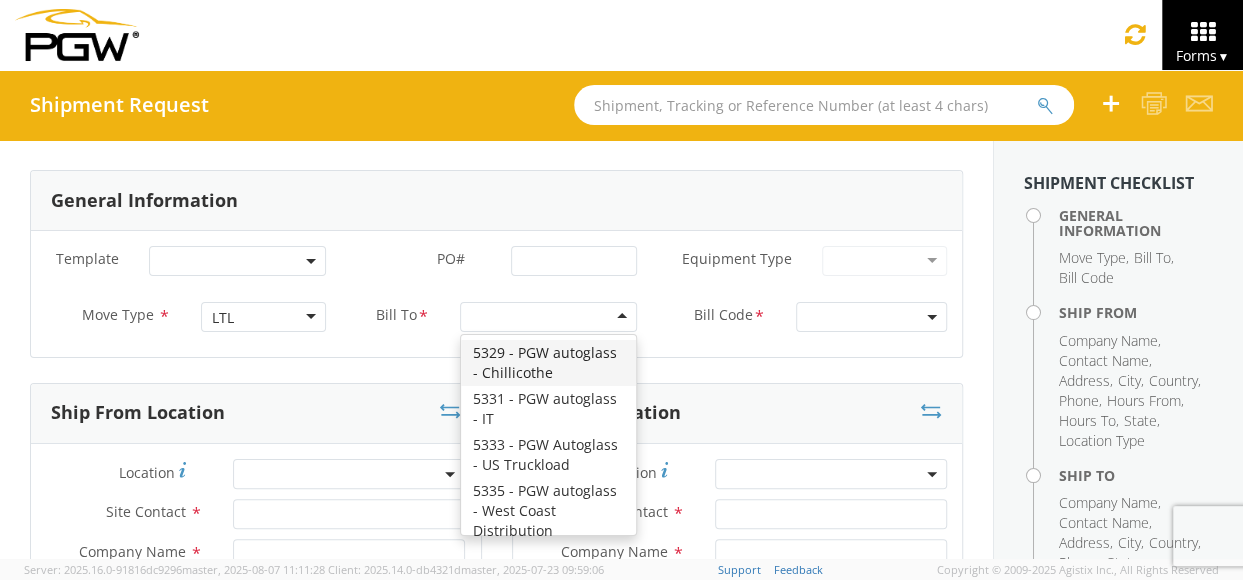 click at bounding box center (548, 317) 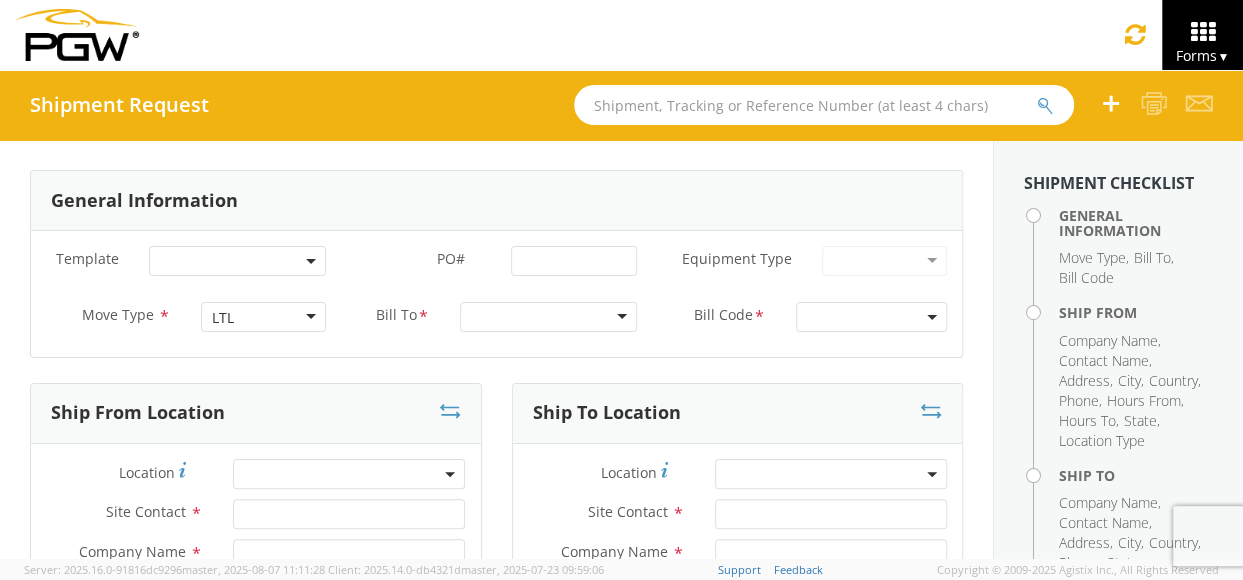 click at bounding box center (548, 317) 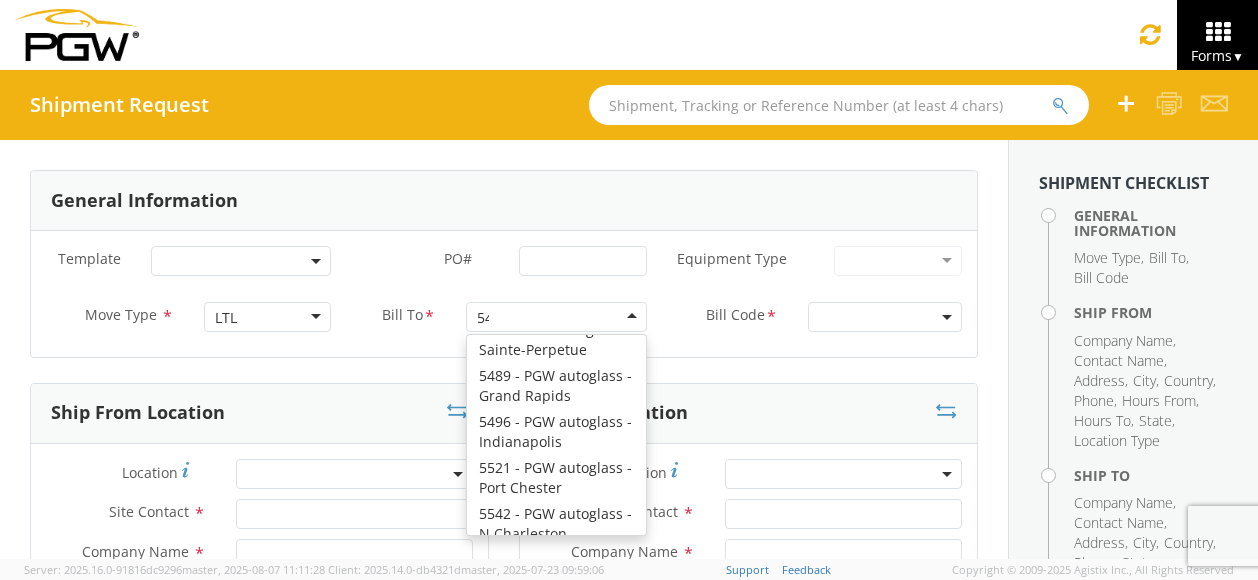 scroll, scrollTop: 5, scrollLeft: 0, axis: vertical 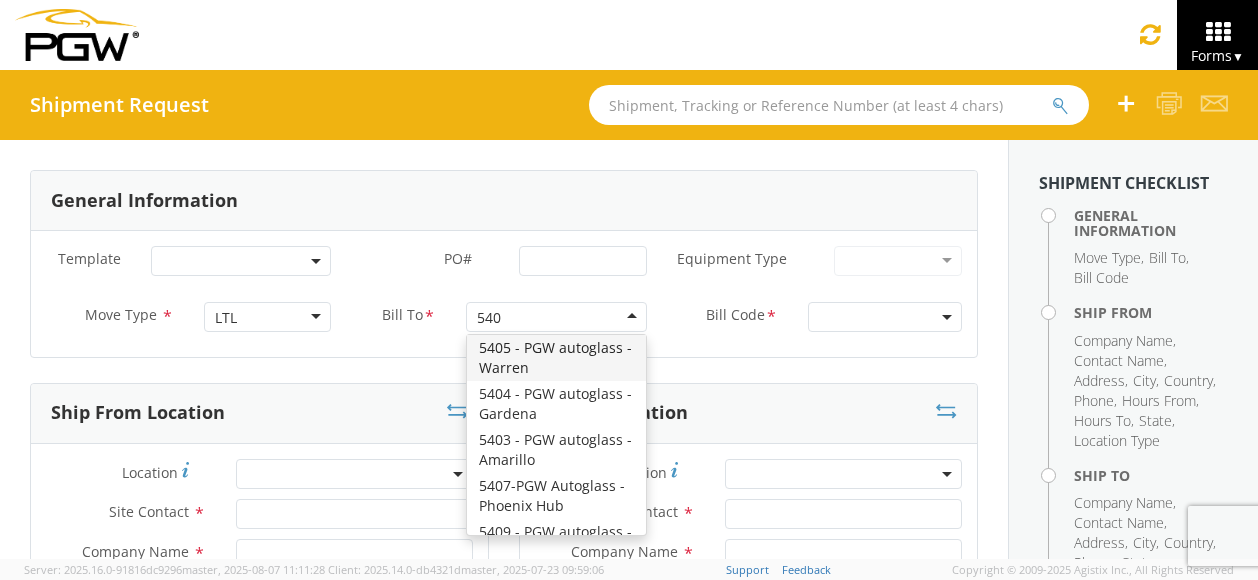 type on "5409" 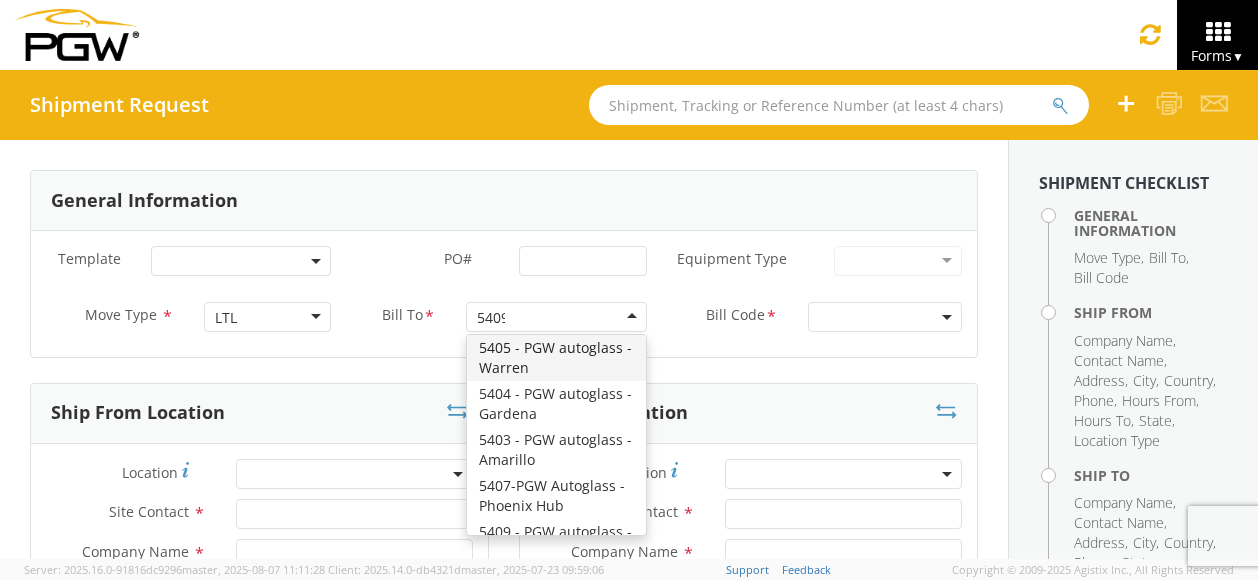 scroll, scrollTop: 0, scrollLeft: 0, axis: both 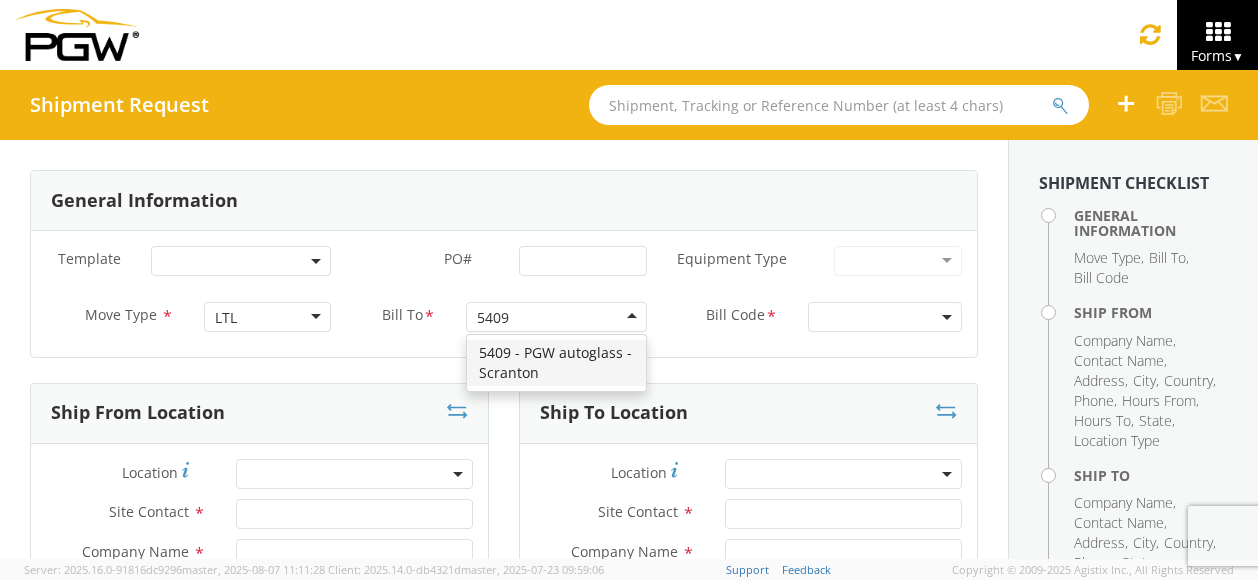type 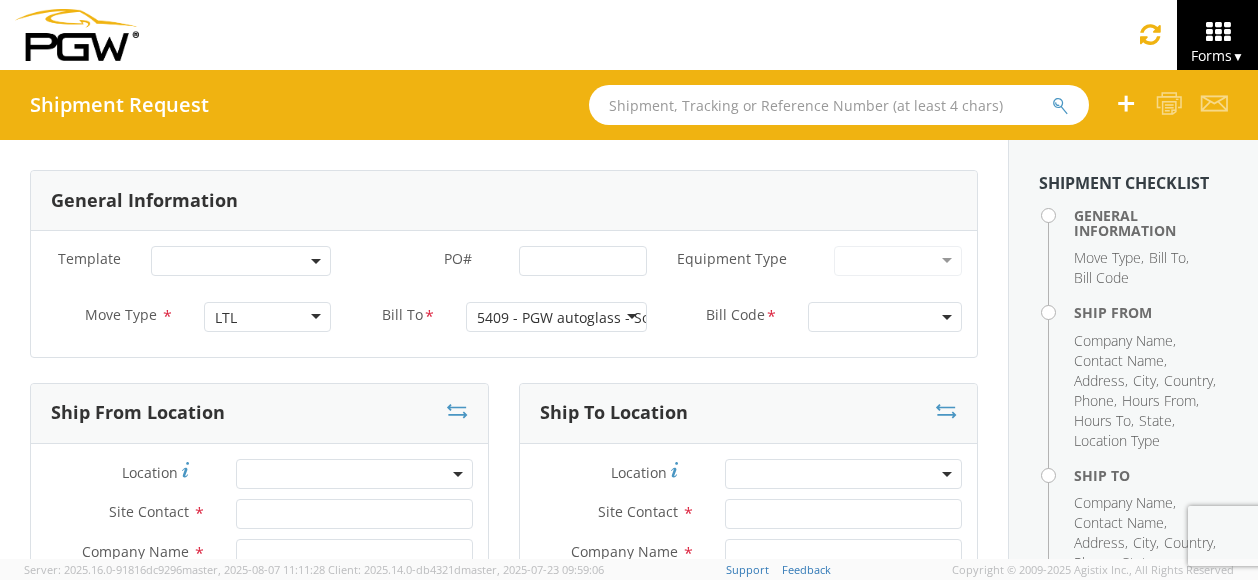 scroll, scrollTop: 0, scrollLeft: 0, axis: both 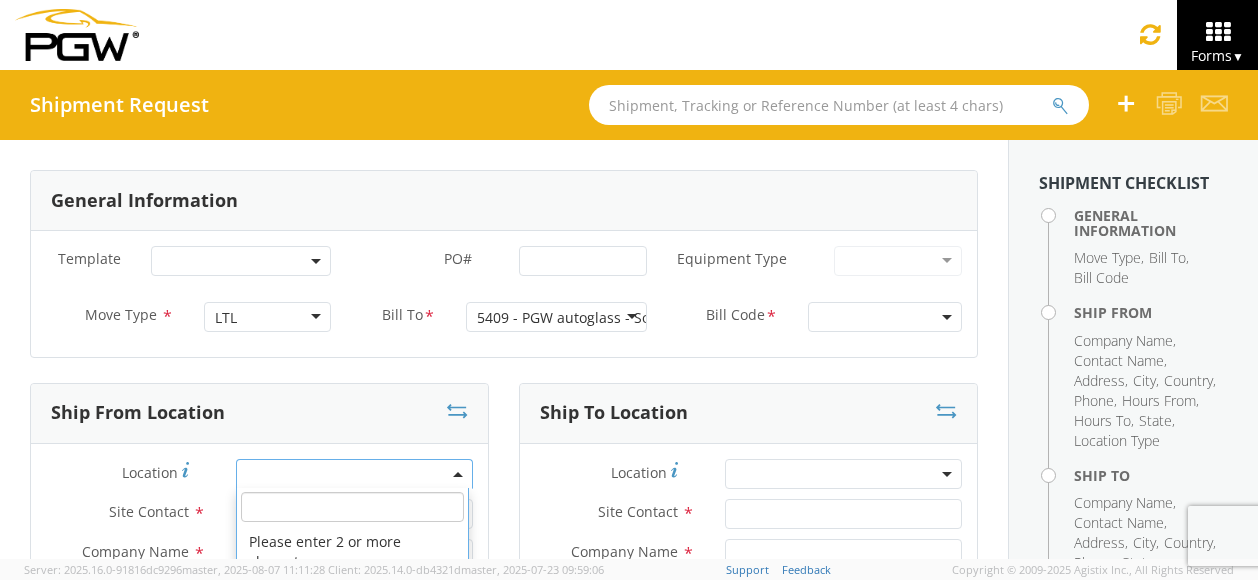 click 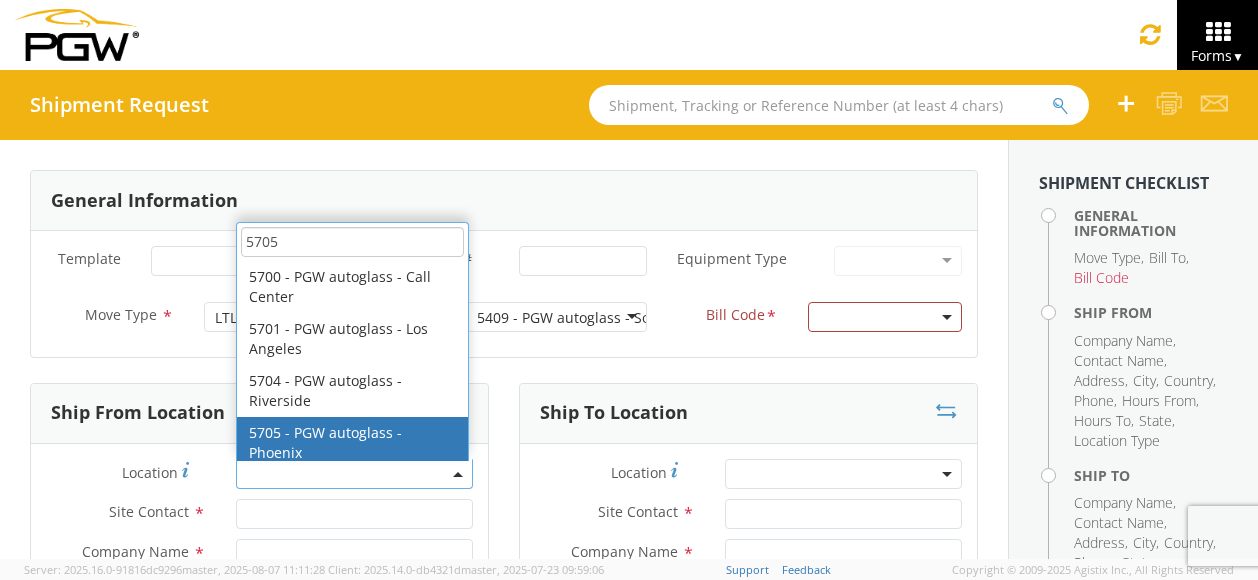 type on "5705" 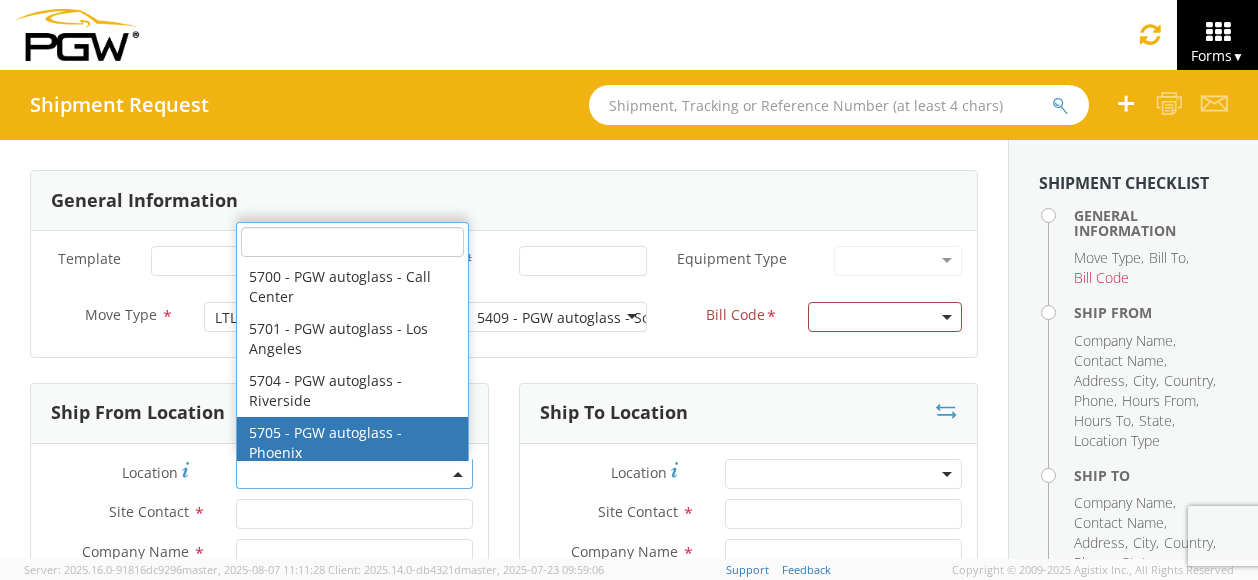 type on "5705 Branch Manager" 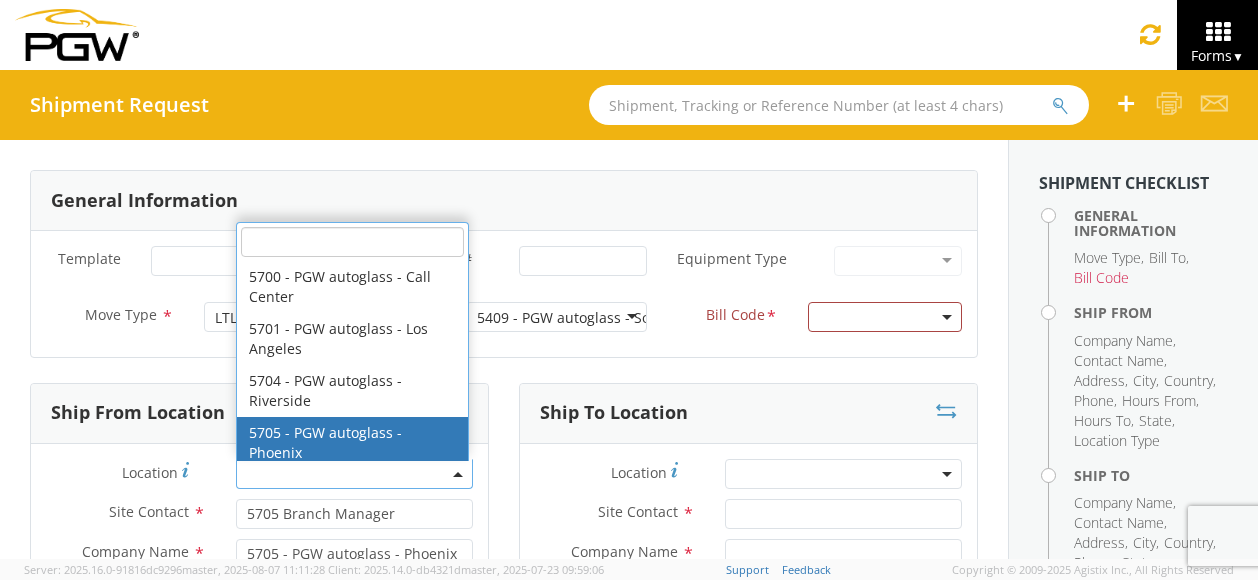select on "28461" 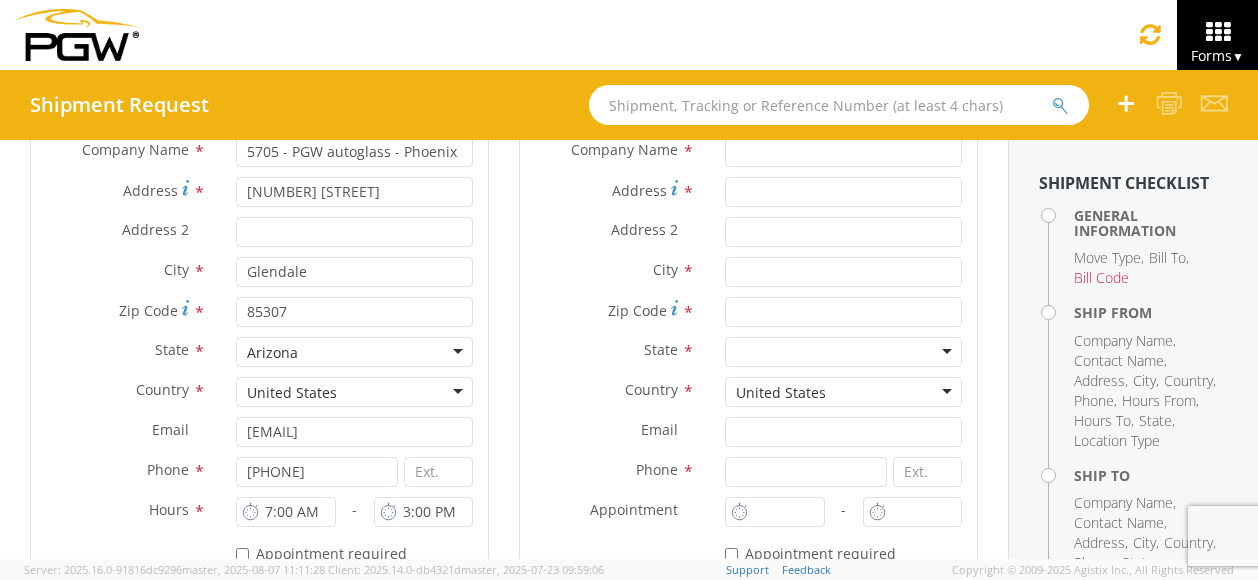 scroll, scrollTop: 440, scrollLeft: 0, axis: vertical 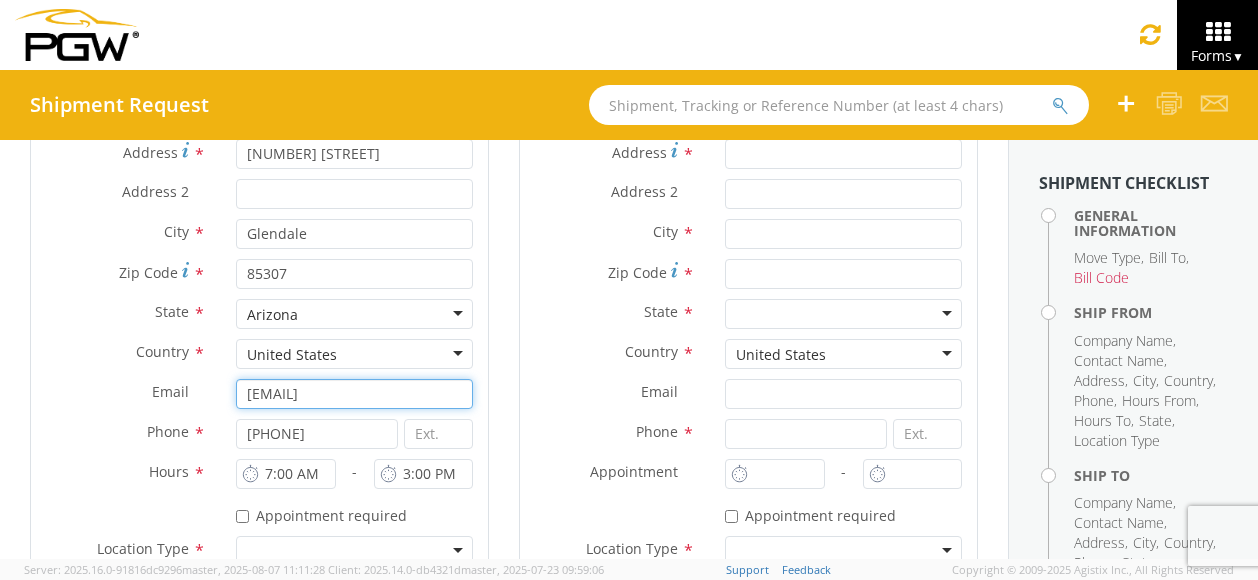 click on "[EMAIL]" at bounding box center (354, 394) 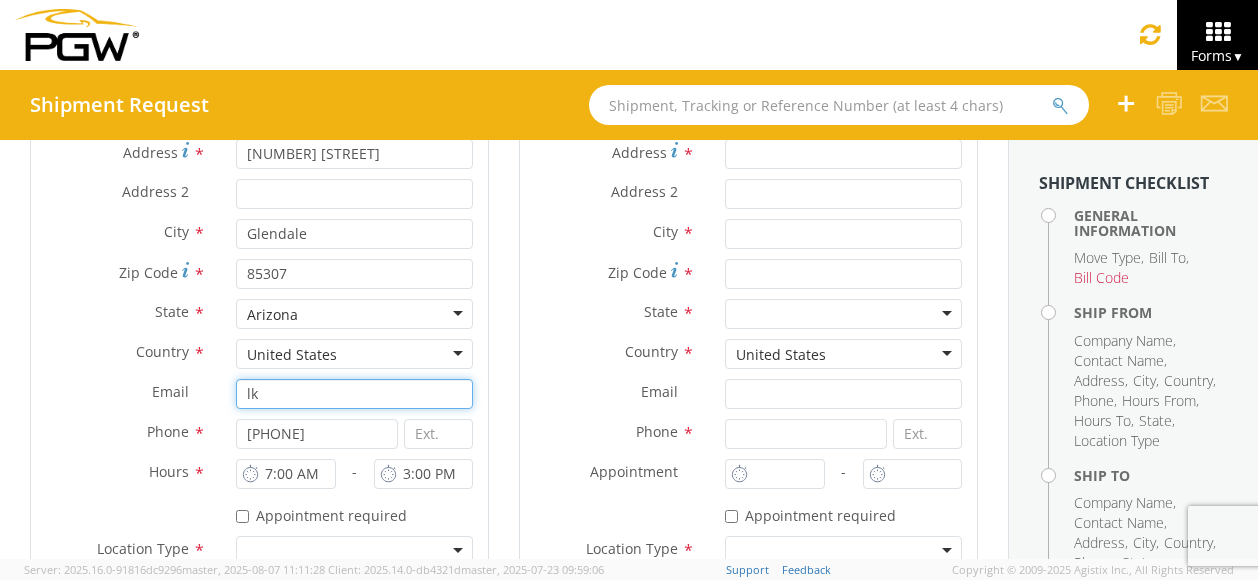 type on "l" 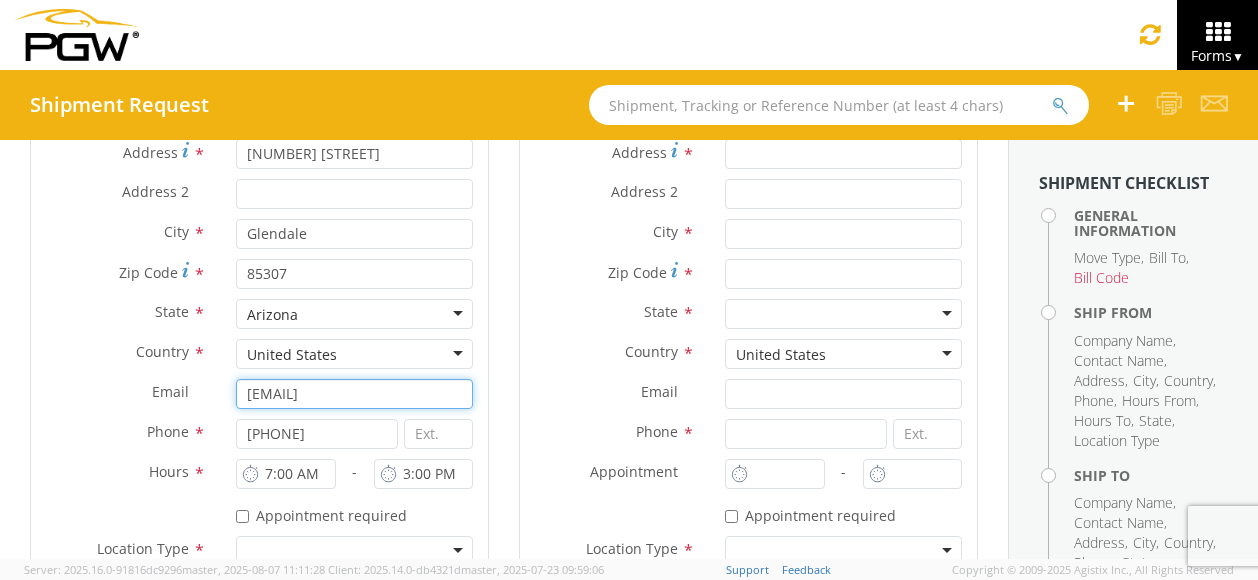 type on "[EMAIL]" 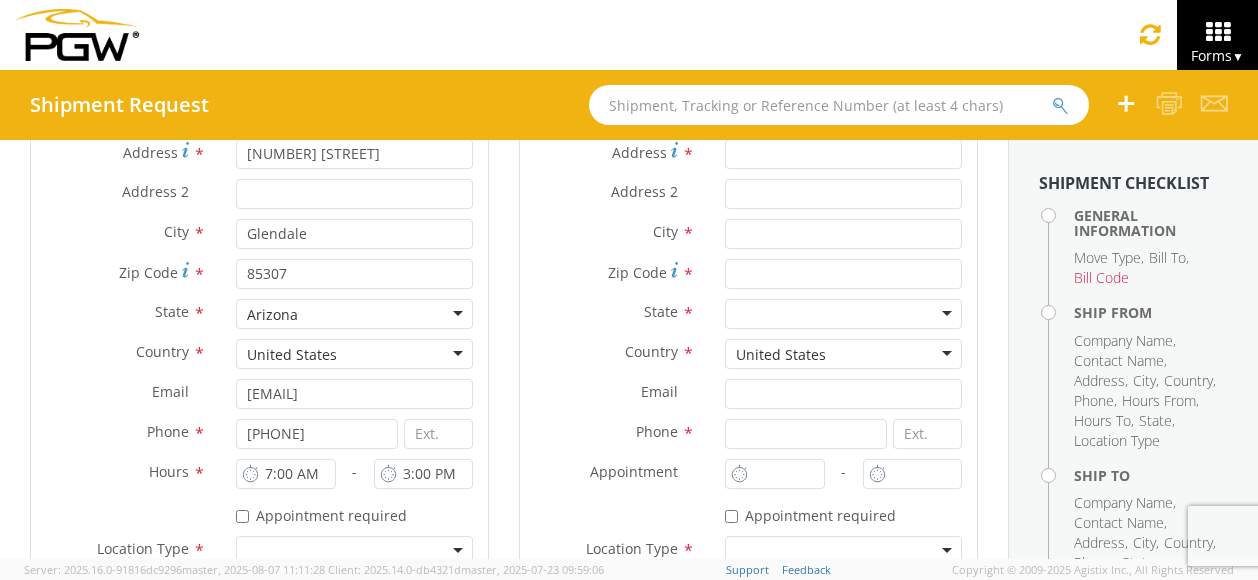 click on "Country        *             United States United States Afghanistan Albania Algeria American Samoa Andorra Angola Anguilla Antarctica Antigua and Barbuda Argentina Armenia Aruba Australia Austria Azerbaijan Bahamas Bahrain Bangladesh Barbados Belarus Belgium Belize Benin Bermuda Bhutan Bolivia Bosnia and Herzegovina Botswana Bouvet Island Brazil British Virgin Islands Brunei (Darussalam) Bulgaria Burkina Faso Burundi Cambodia Cameroon Canada Cape Verde Cayman Islands Chad Chile China Colombia Congo Cook Islands Costa Rica Croatia Cyprus Czechia (Czech Republic) Denmark Djibouti Dominica Dominican Republic DR Congo East Timor Ecuador Egypt El Salvador Equatorial Guinea Eritrea Estonia Ethiopia Faeroe Islands Fiji Finland France French Guiana French Polynesia Gabon Gambia Georgia Germany Ghana Gibraltar Greece Greenland Grenada Guadeloupe Guam Guatemala Guyana Haiti Honduras Hong Kong Hungary Iceland India Indonesia Iran (Islamic Republic of Iran) Iraq Ireland Israel Italy Ivory Coast Jamaica Japan" 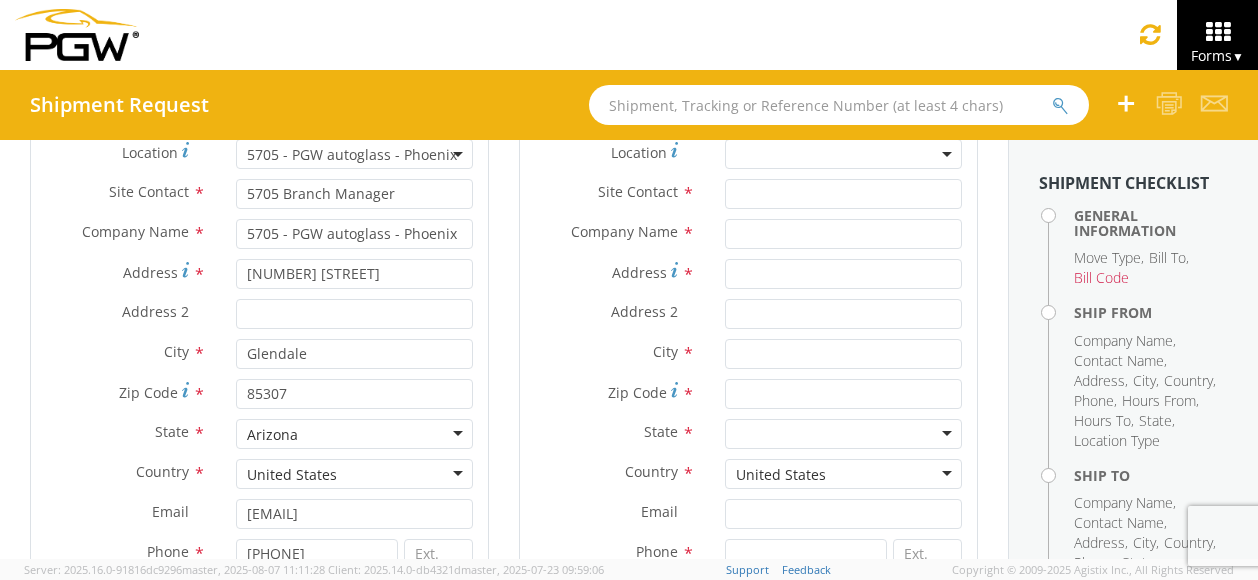 scroll, scrollTop: 280, scrollLeft: 0, axis: vertical 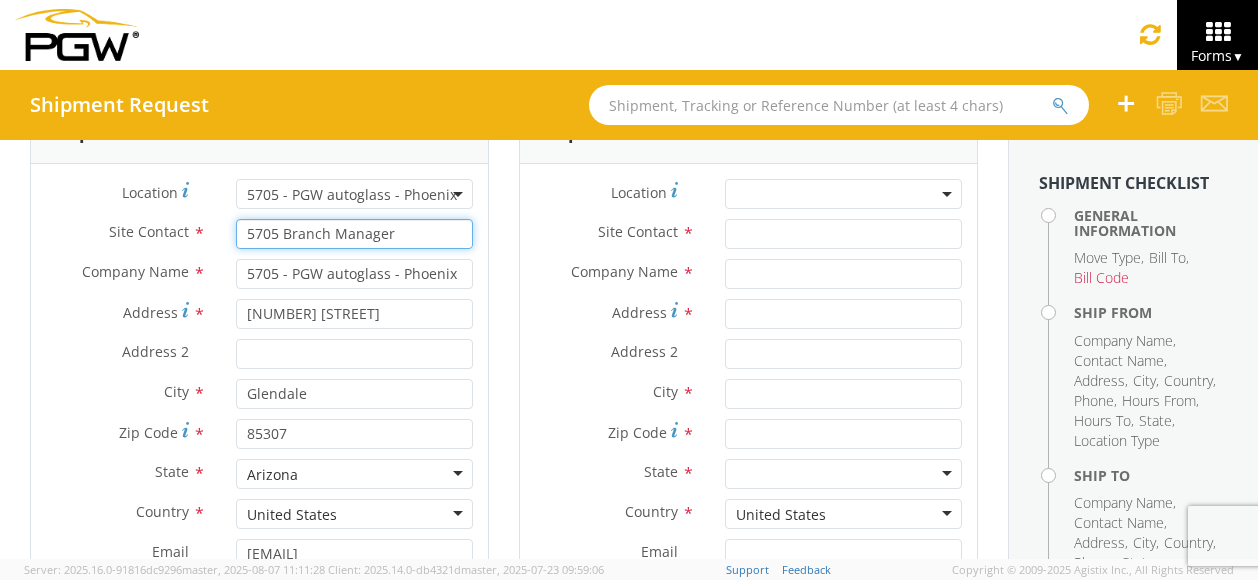 click on "5705 Branch Manager" 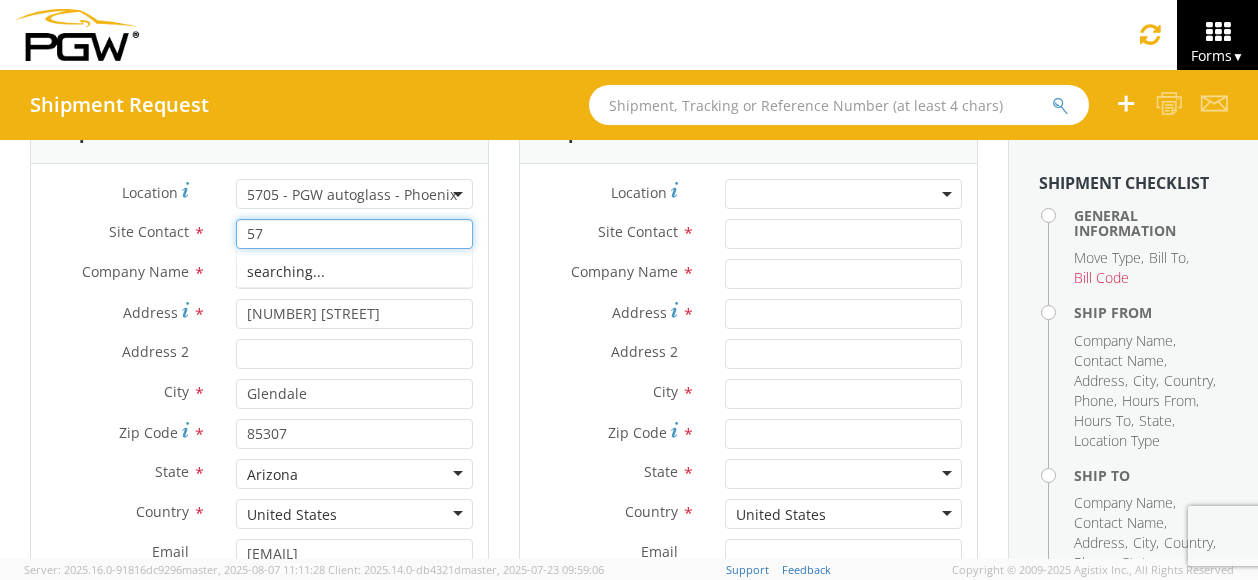 type on "5" 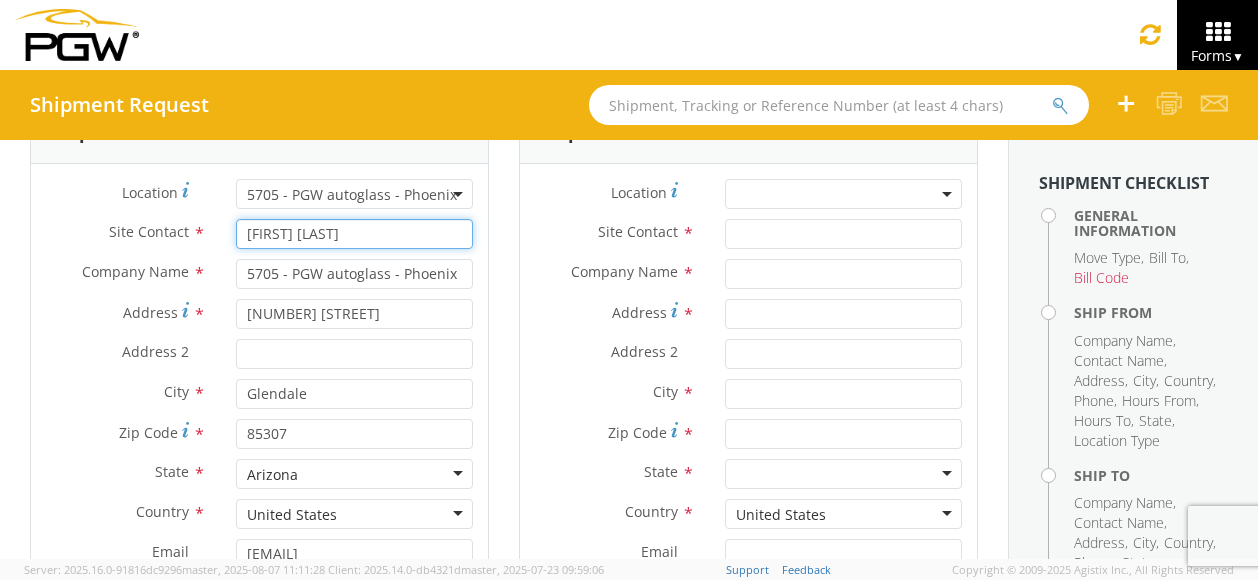 type on "[FIRST] [LAST]" 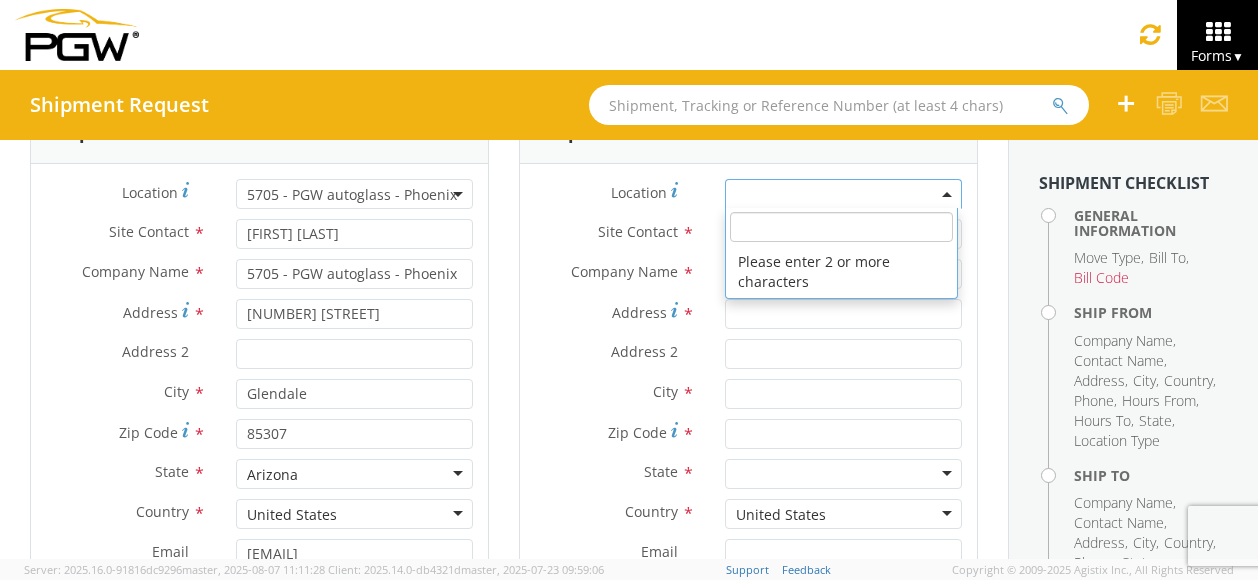 click 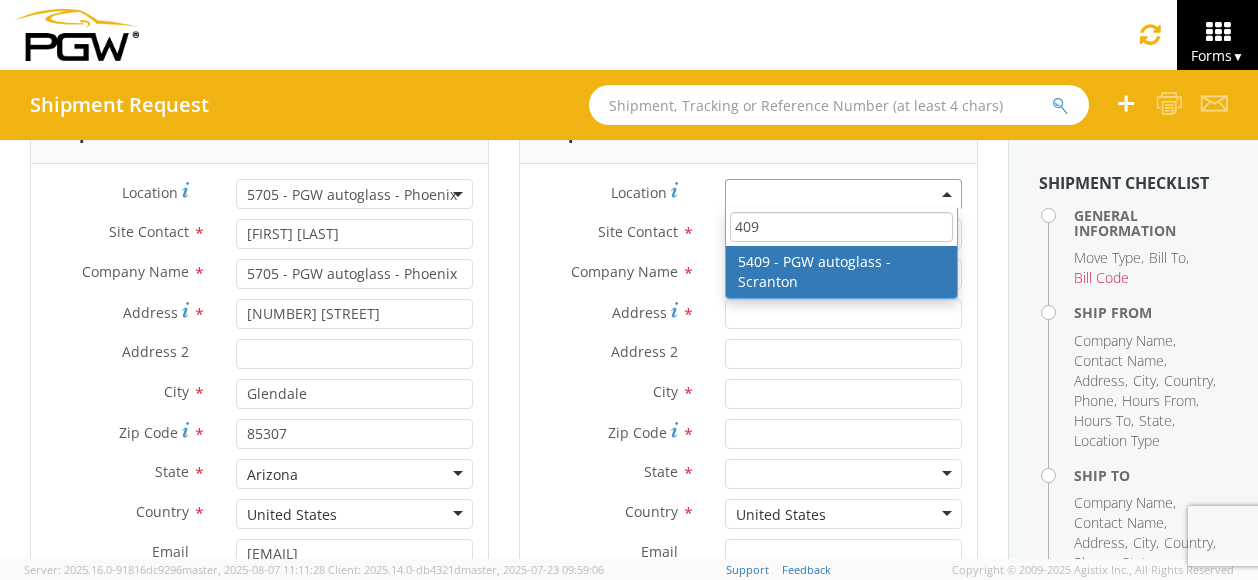 type on "409" 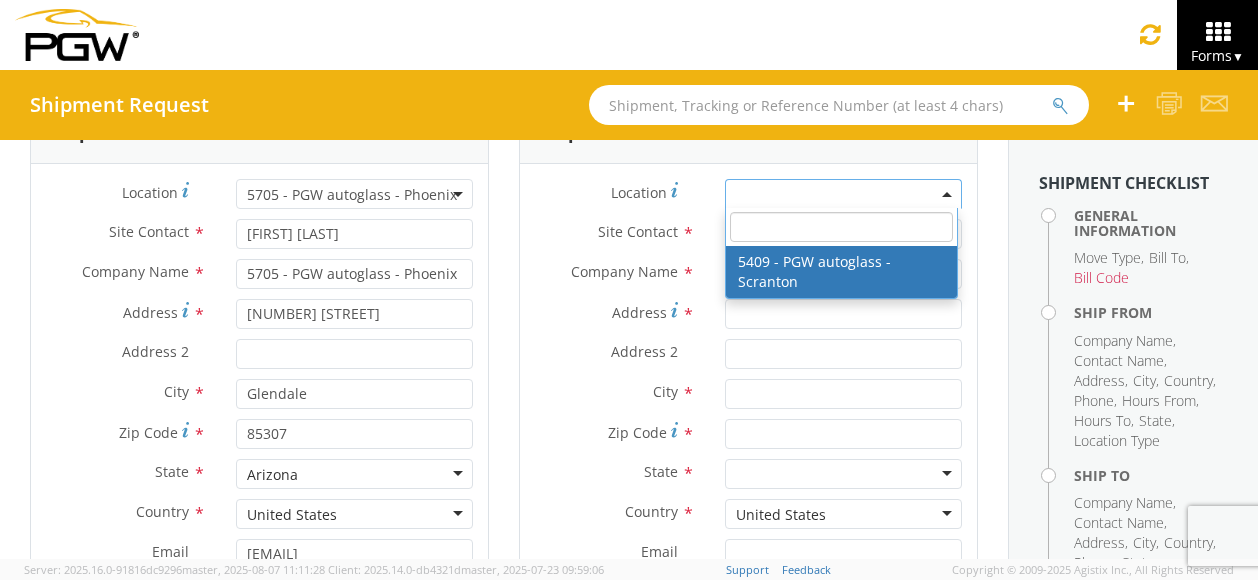 type on "5409 Branch Manager" 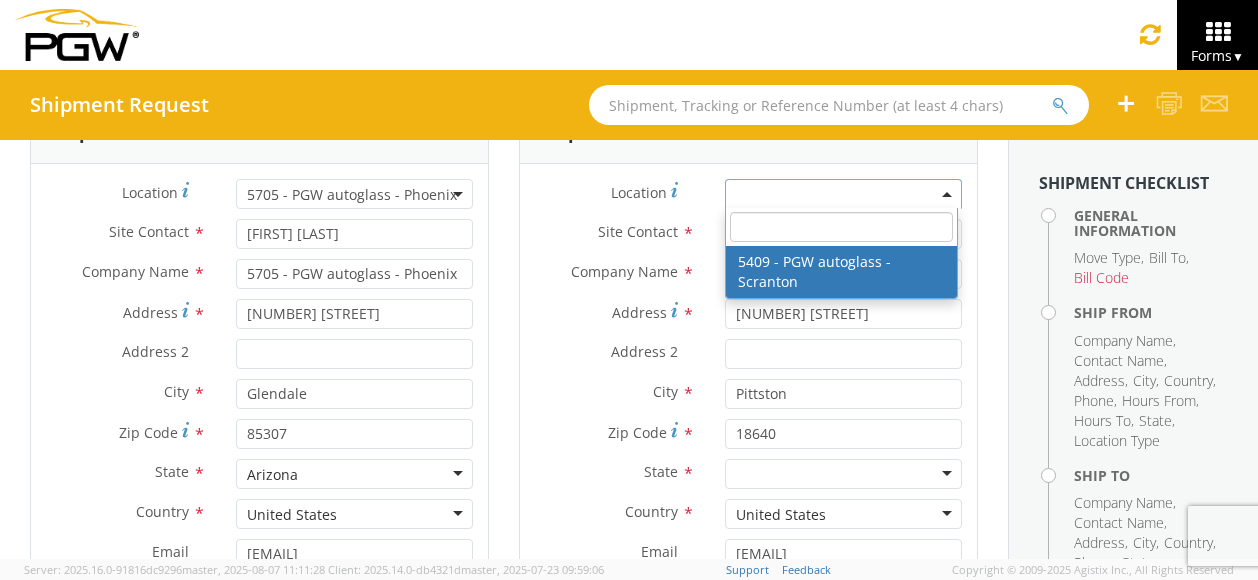 select on "61931" 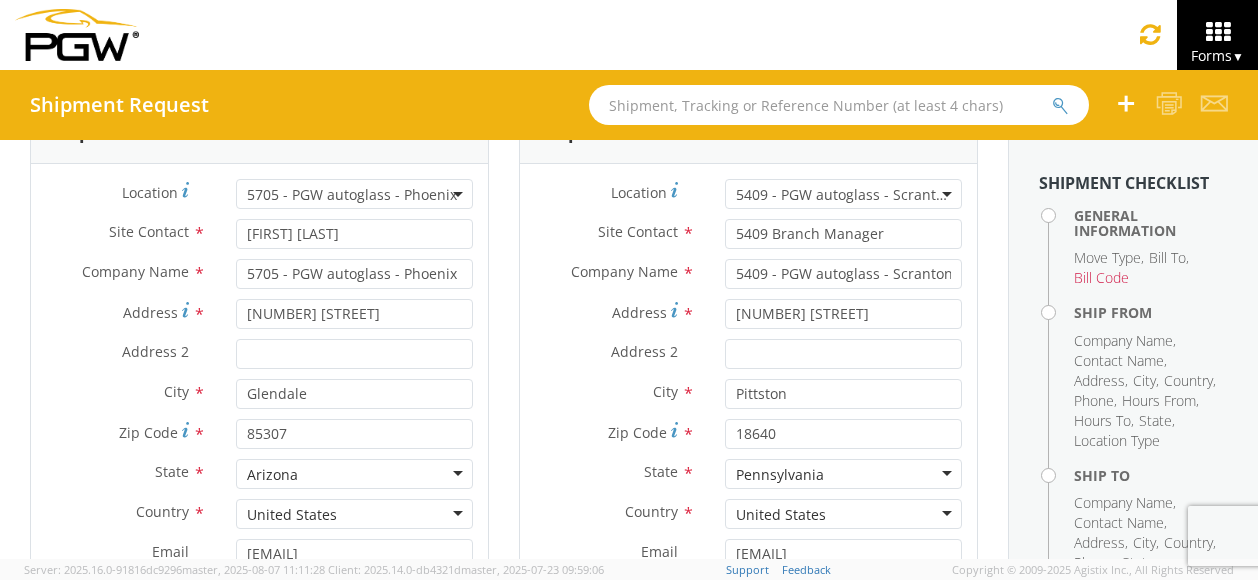 drag, startPoint x: 755, startPoint y: 254, endPoint x: 598, endPoint y: 169, distance: 178.53291 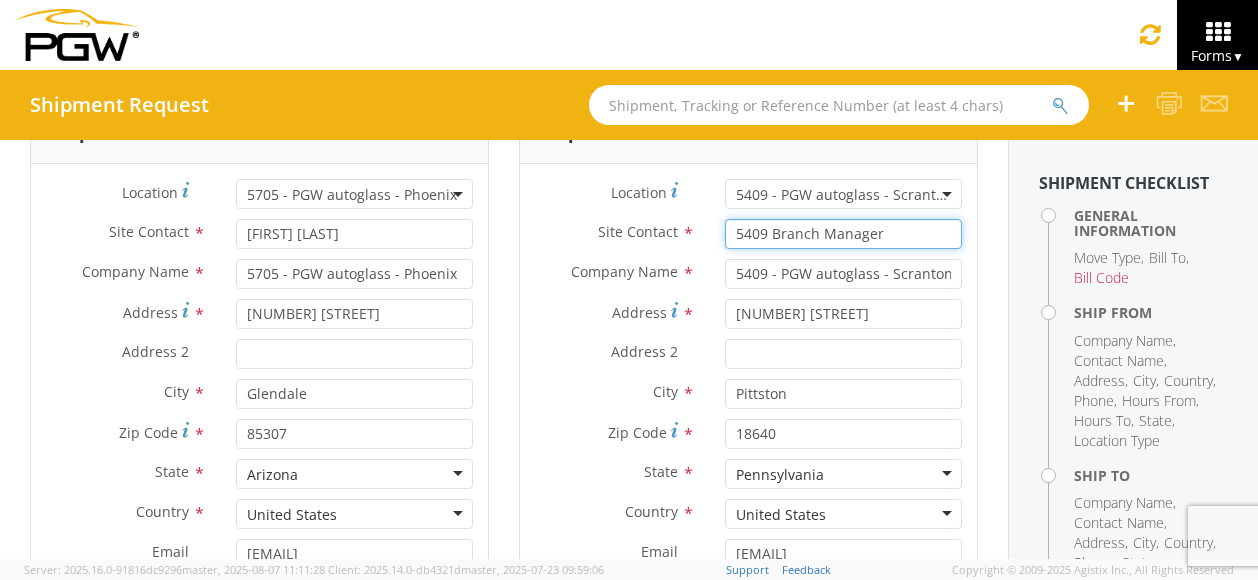 click on "5409 Branch Manager" 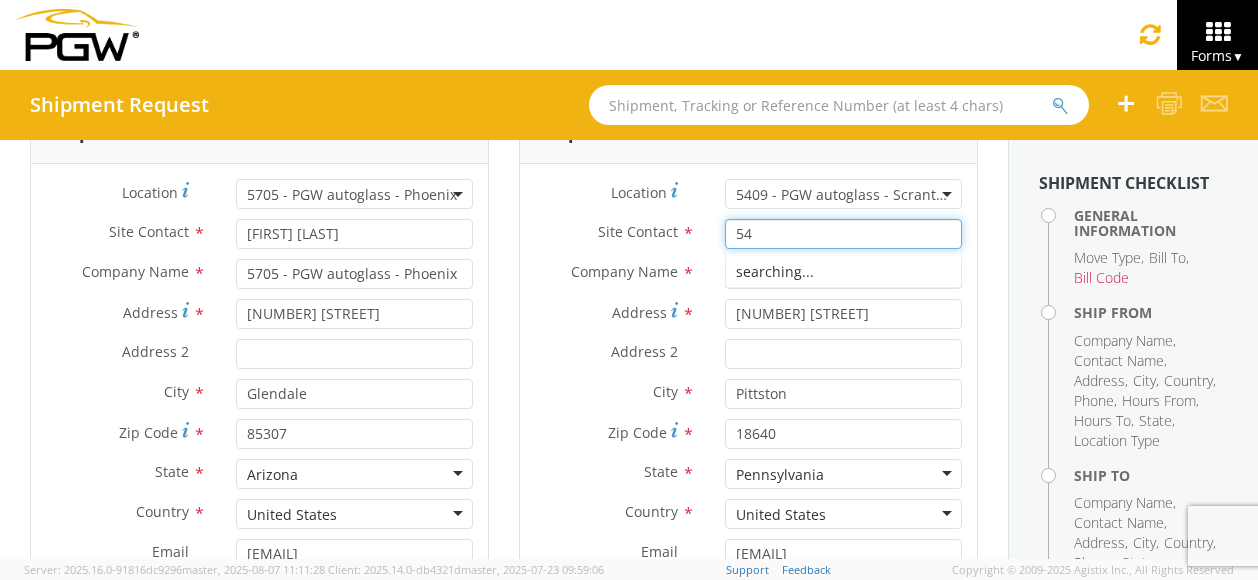 type on "5" 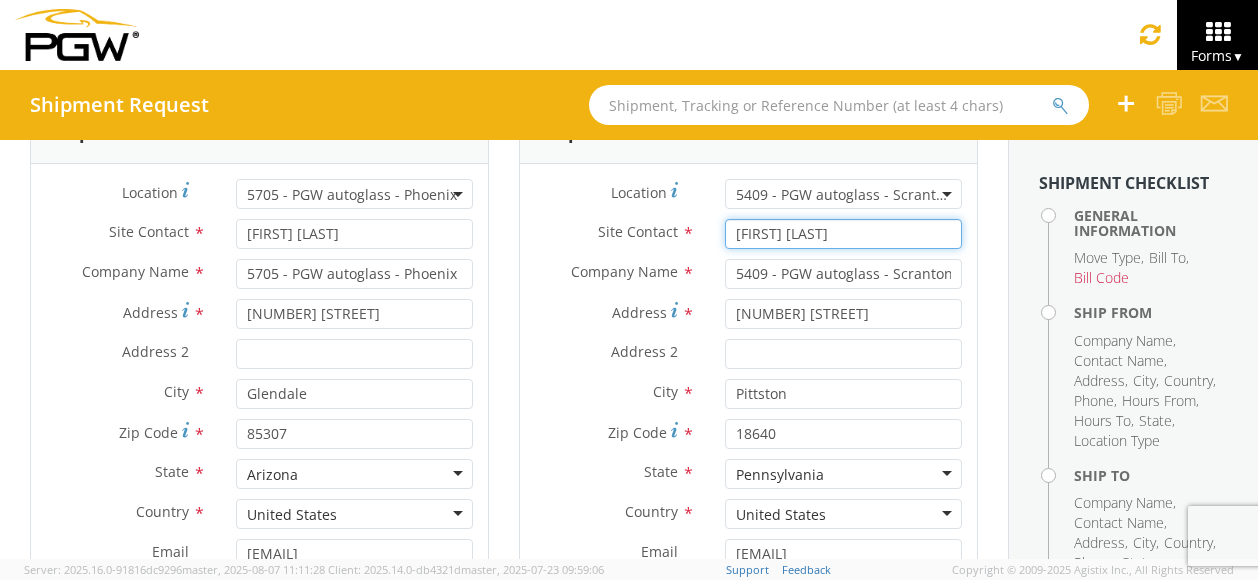 scroll, scrollTop: 646, scrollLeft: 0, axis: vertical 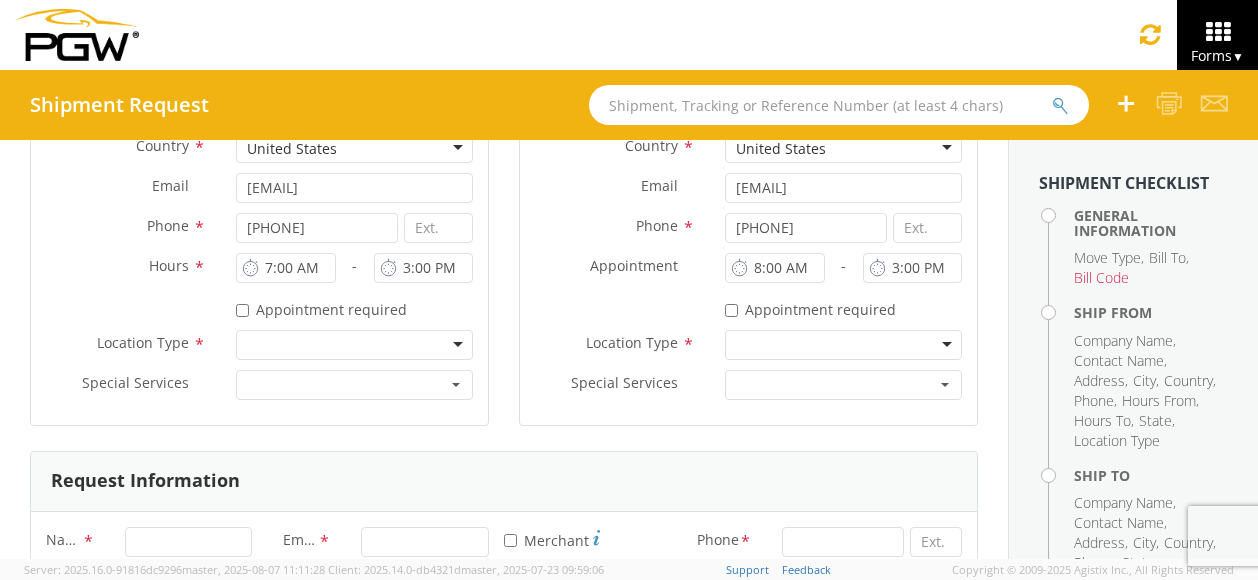type on "[FIRST] [LAST]" 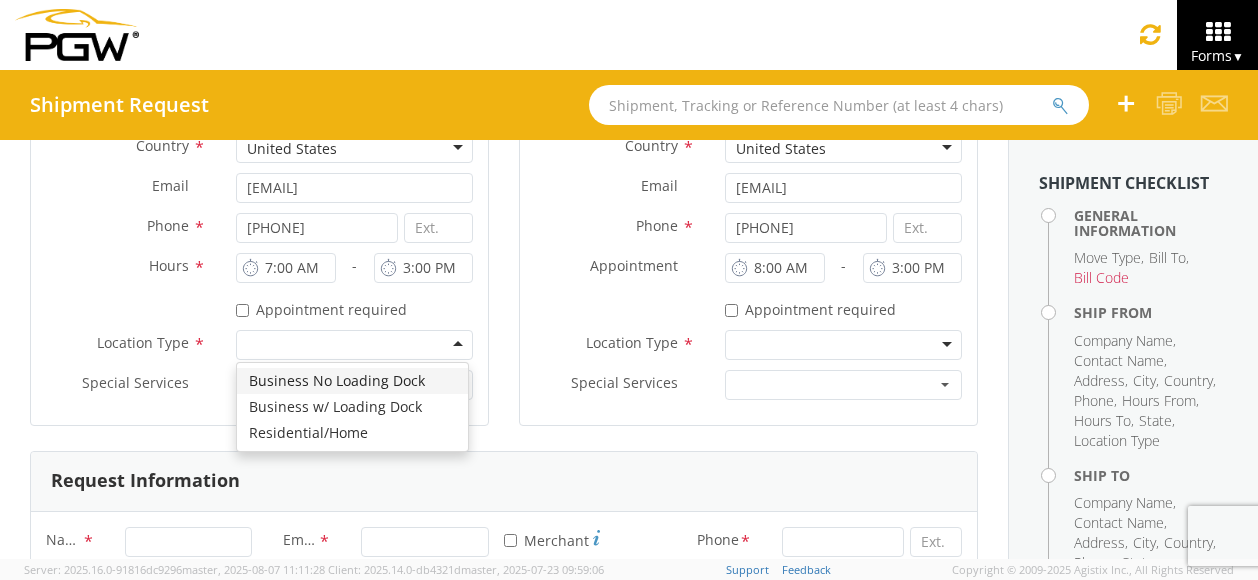 click 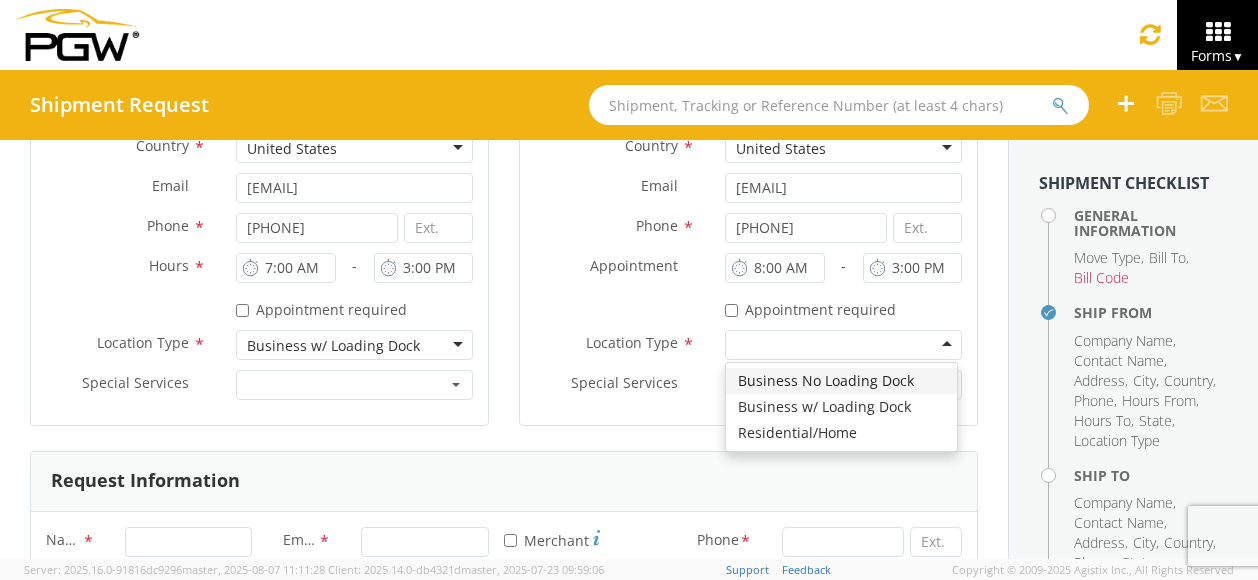 click 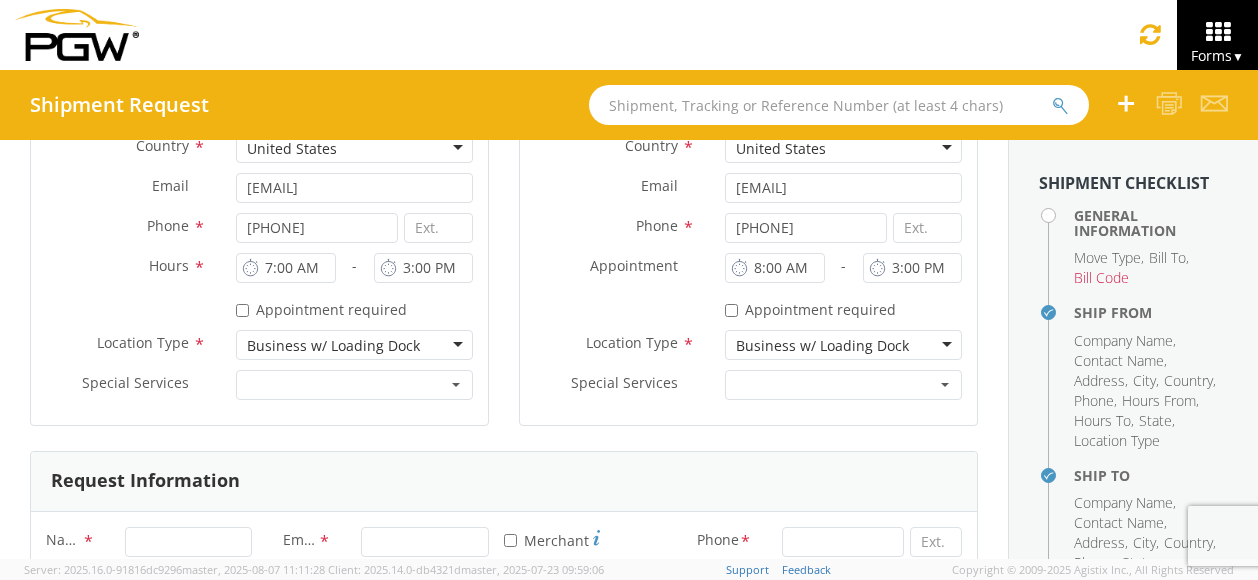 click on "Request Information" at bounding box center (504, 704) 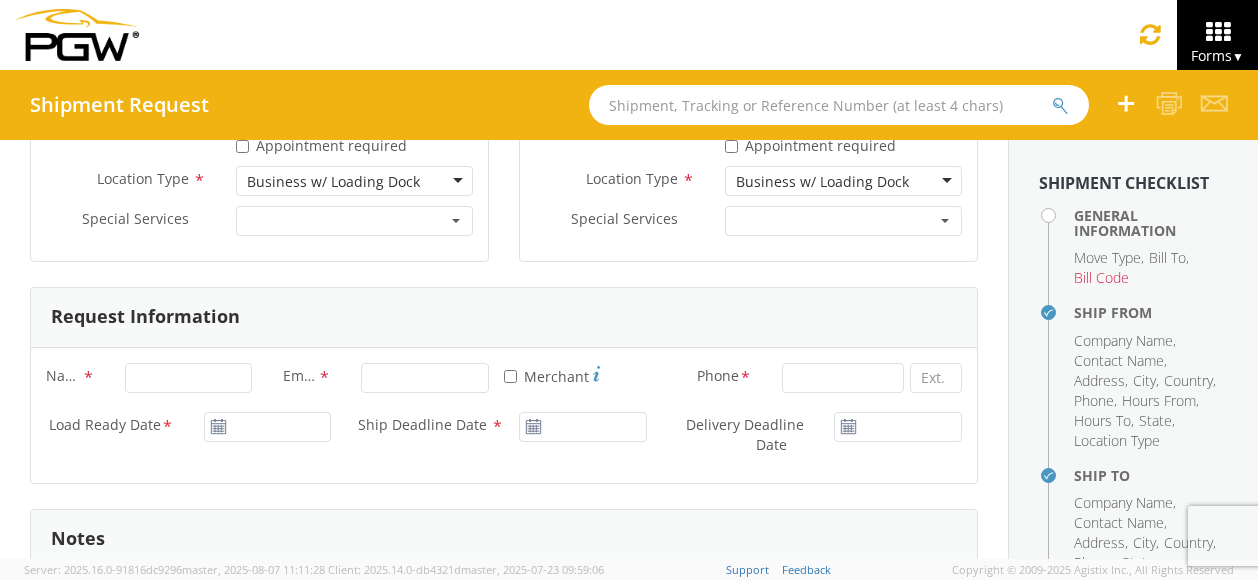 scroll, scrollTop: 846, scrollLeft: 0, axis: vertical 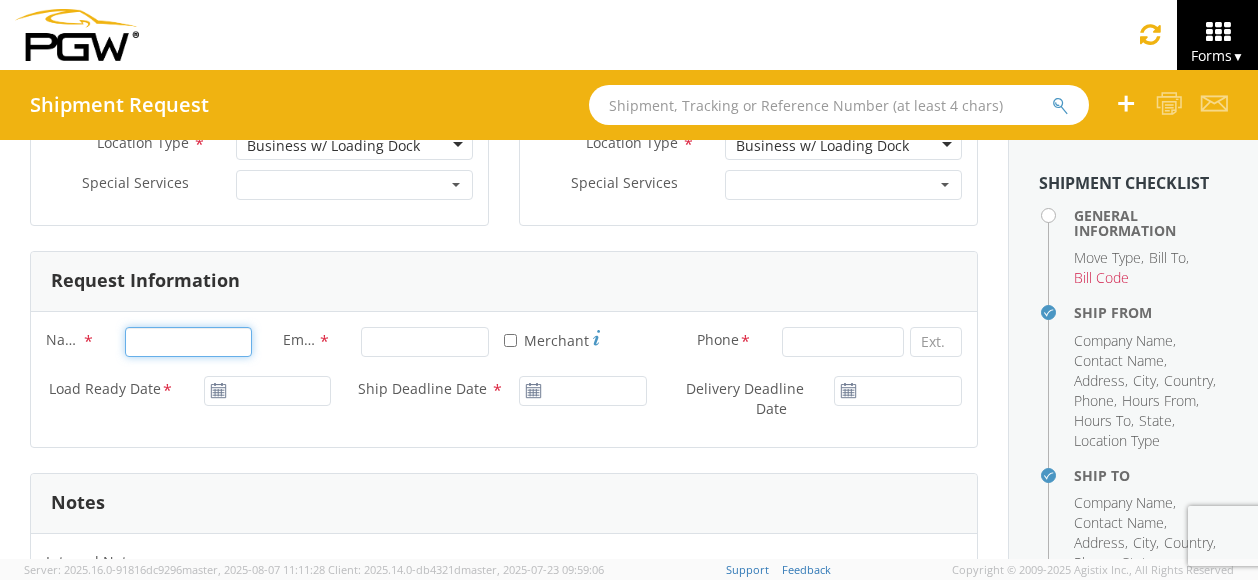 click on "Name        *" at bounding box center [189, 342] 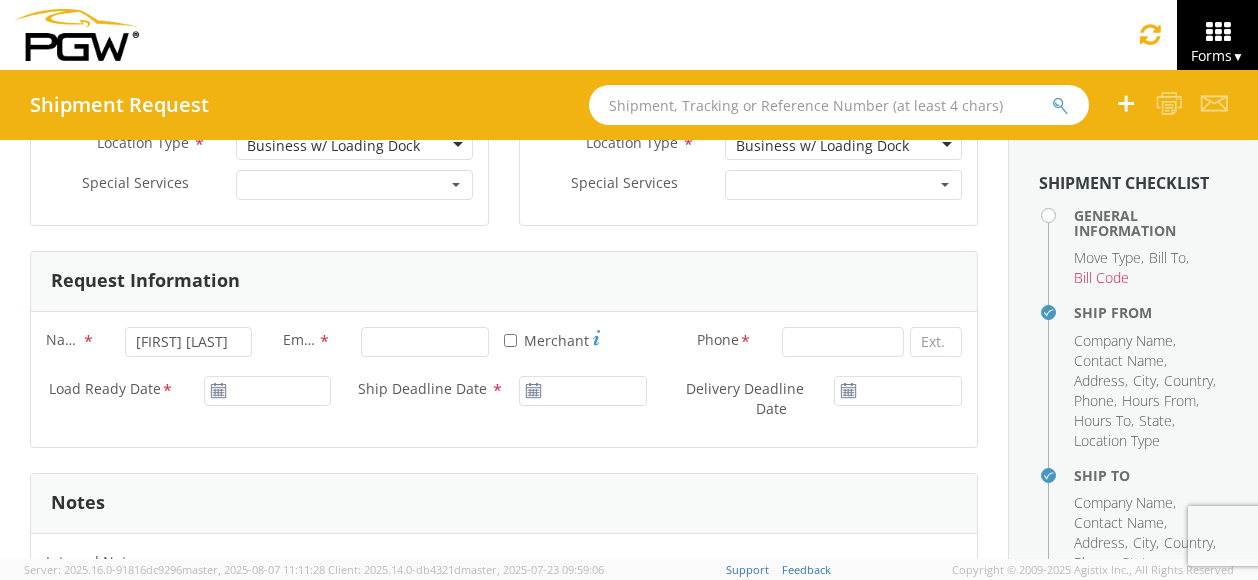type on "PGW Auto Glass" 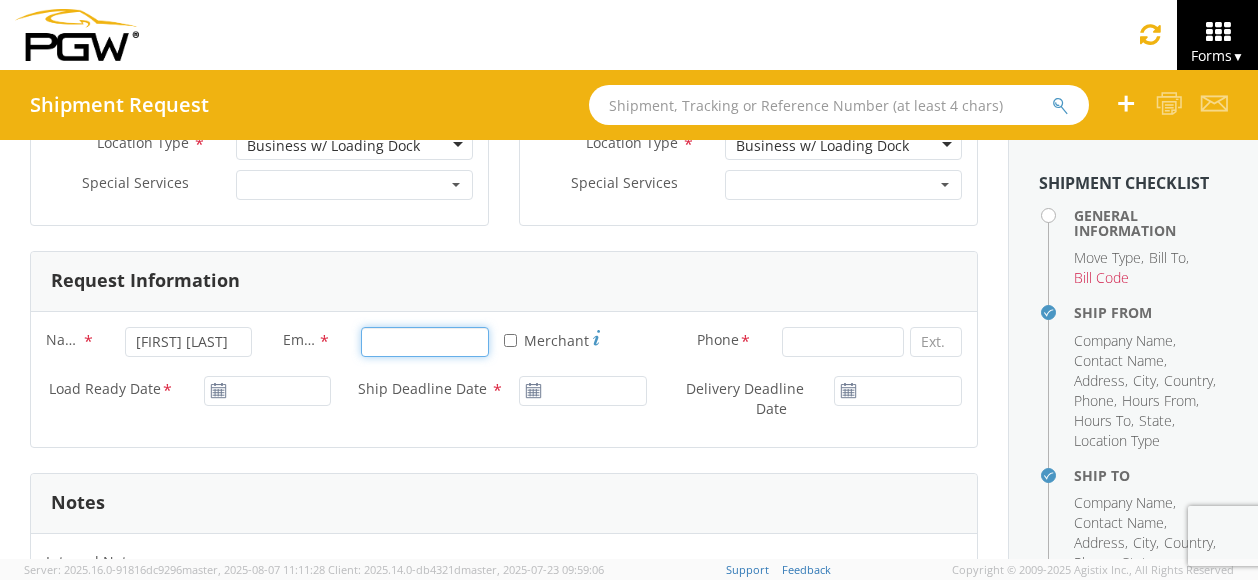 type on "[EMAIL]" 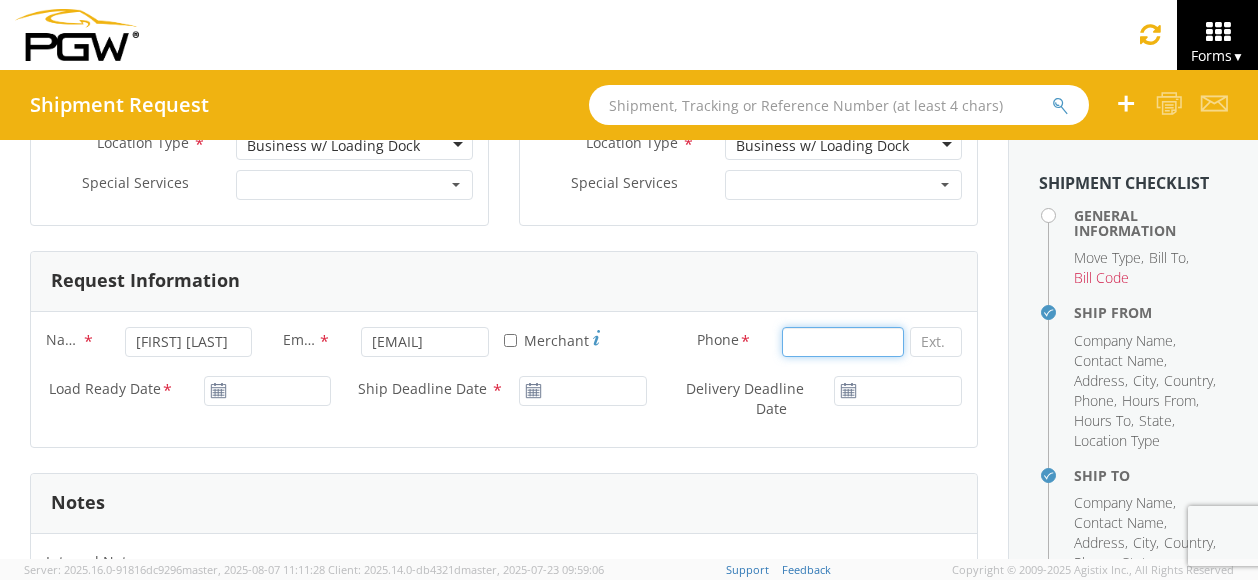 type on "[NUMBER]" 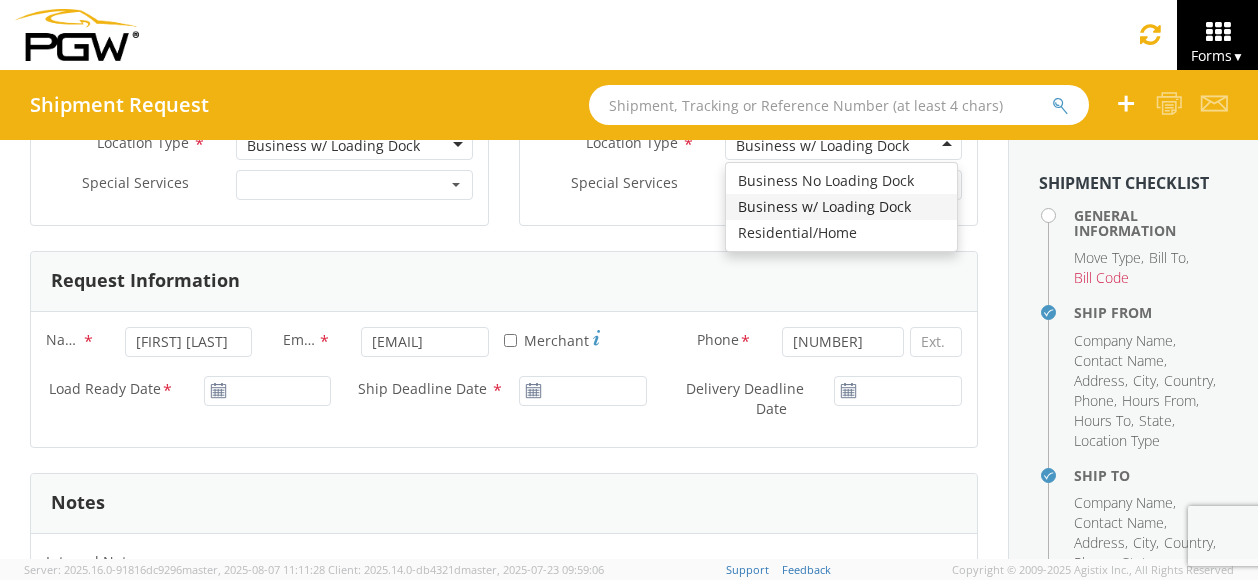 scroll, scrollTop: 840, scrollLeft: 0, axis: vertical 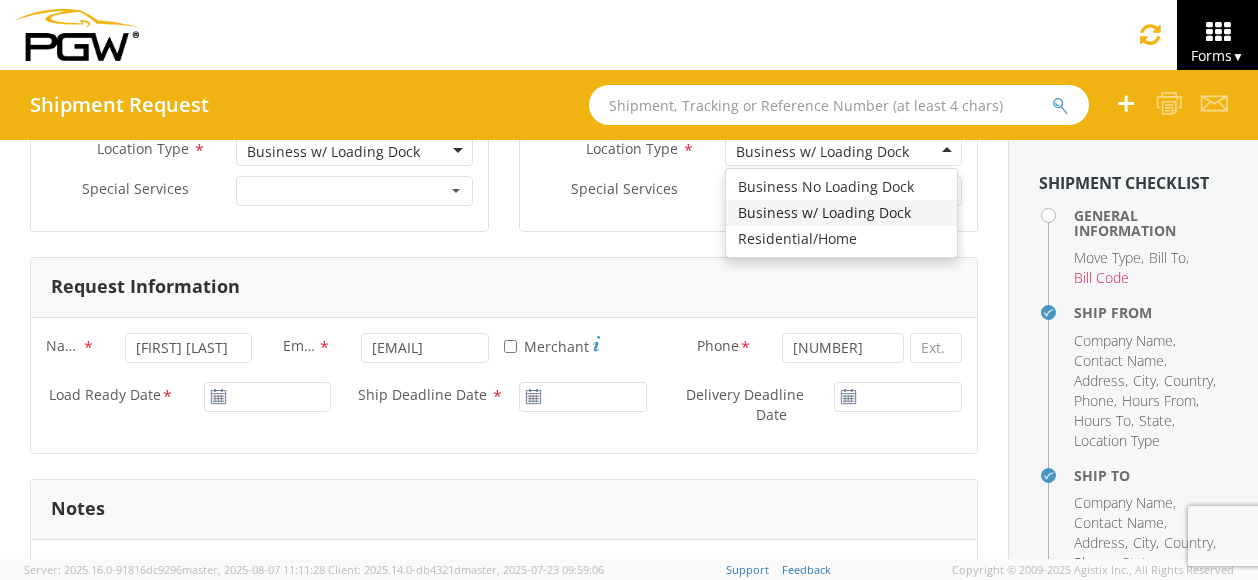 type on "5705 - PGW autoglass - Phoenix" 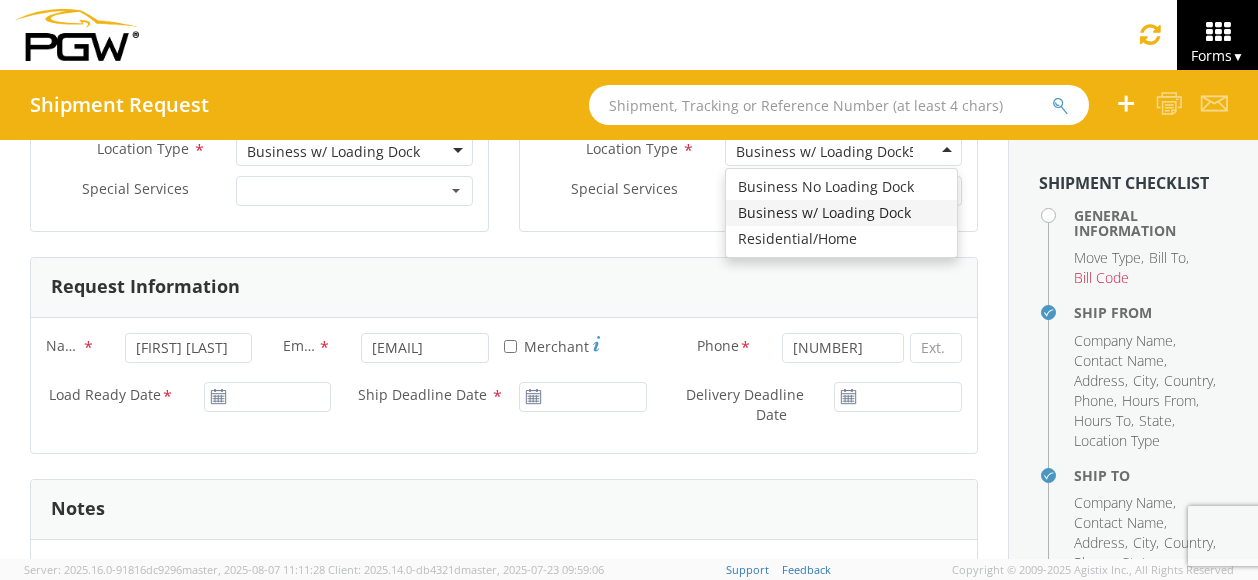 type 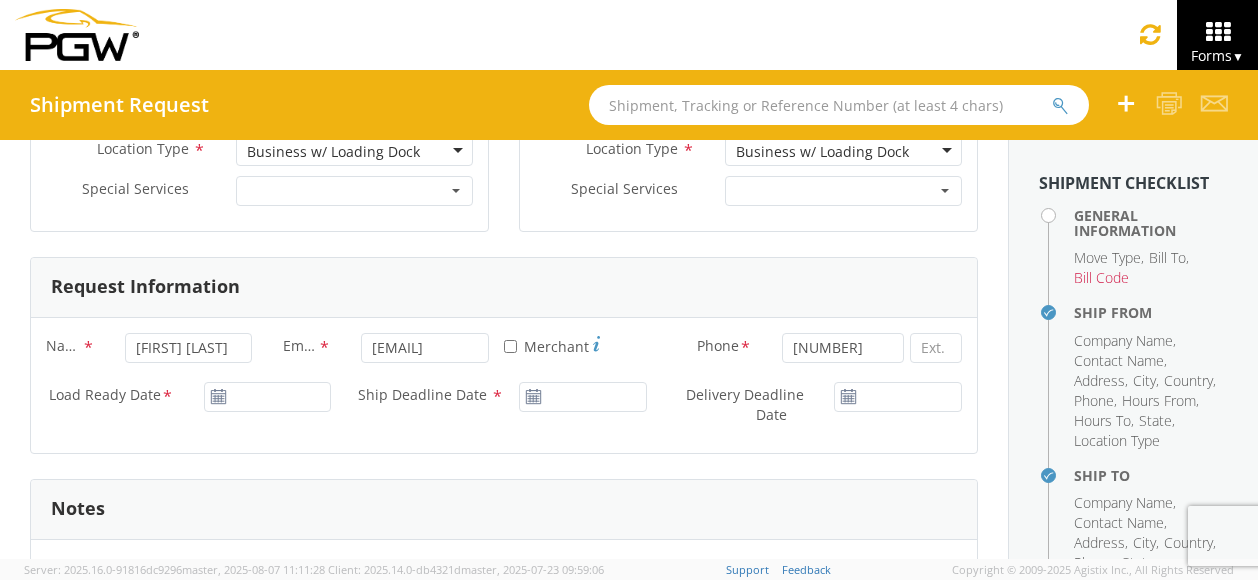 click 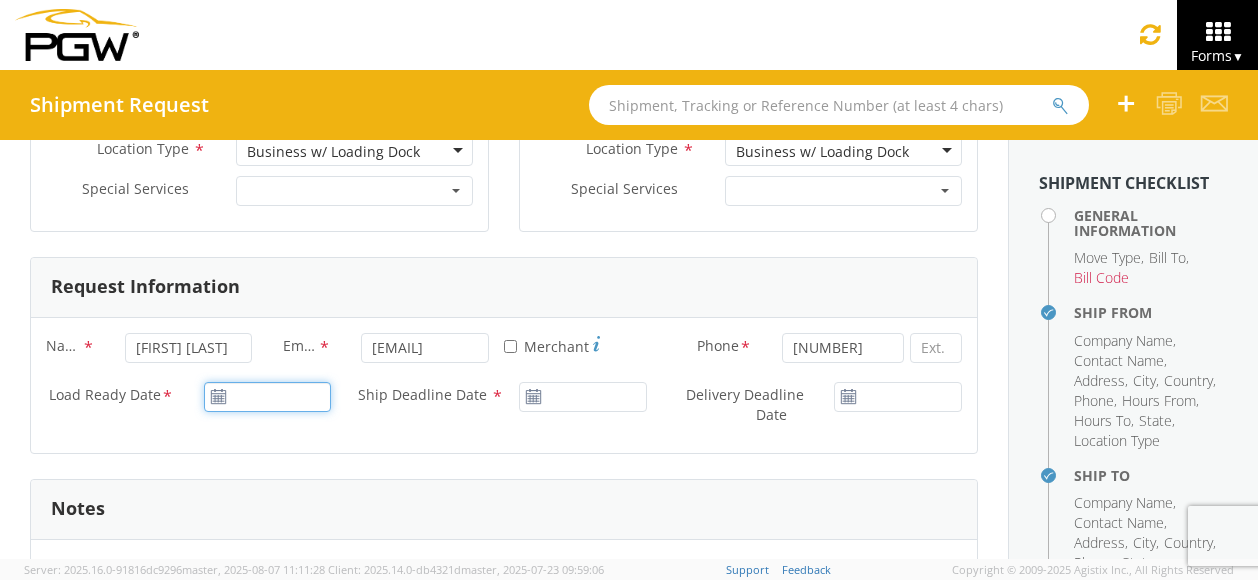 type on "08/07/2025" 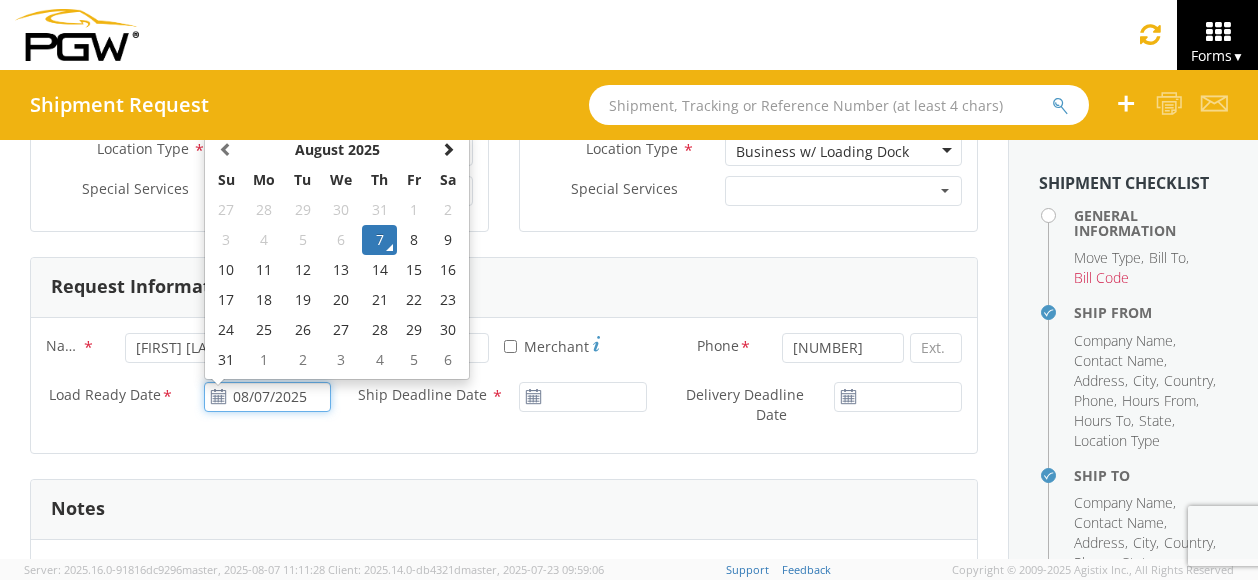 click on "08/07/2025" at bounding box center (268, 397) 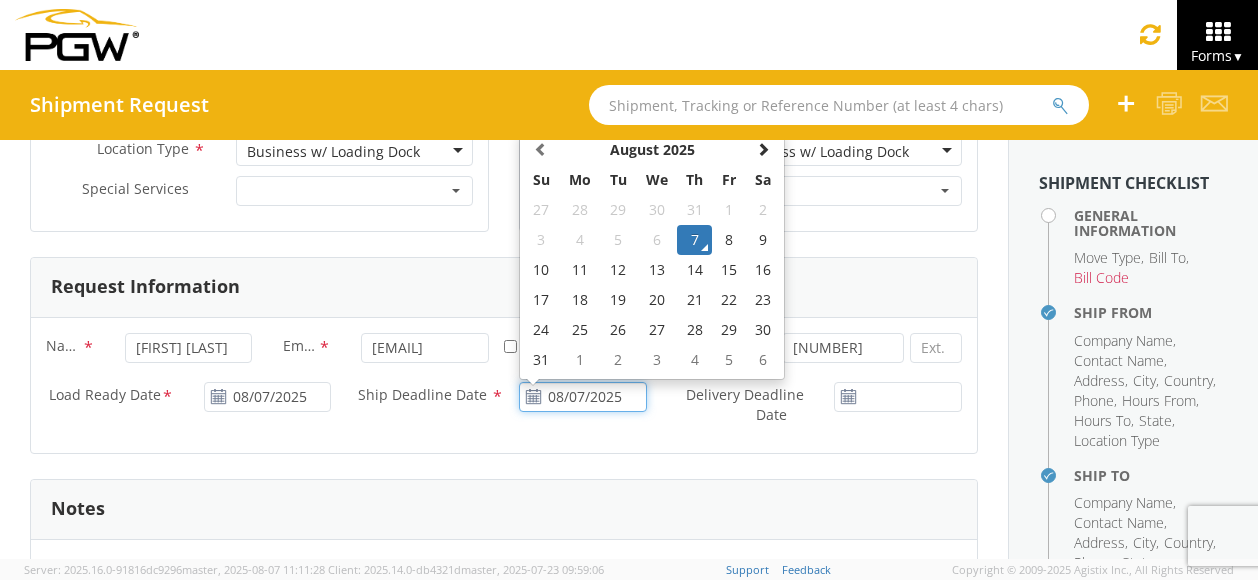 click on "08/07/2025" at bounding box center (583, 397) 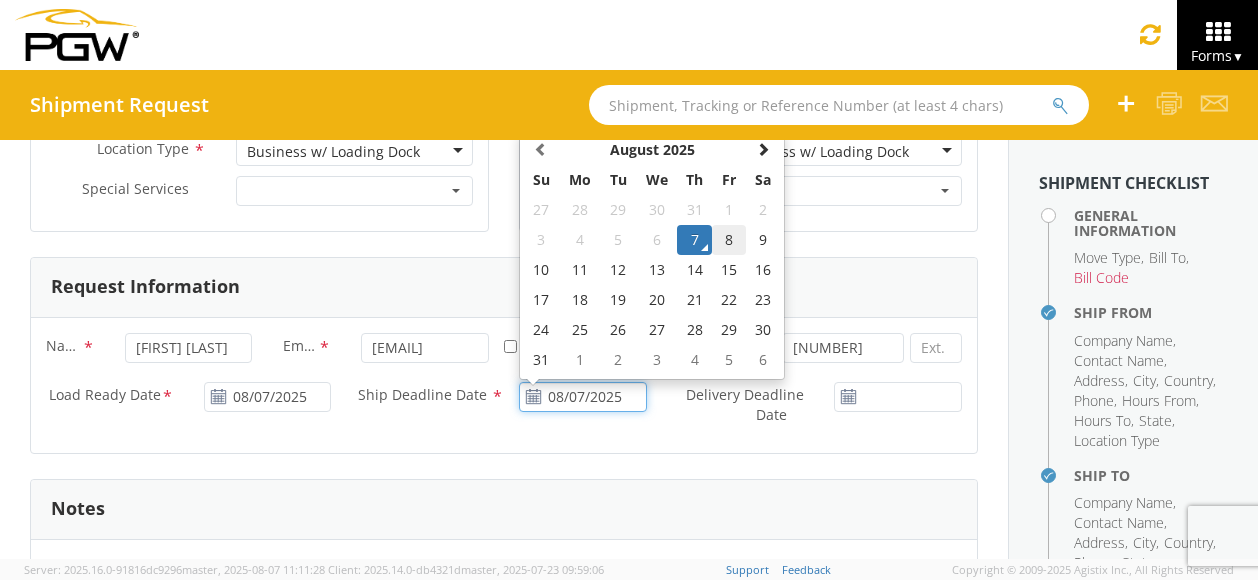 click on "8" 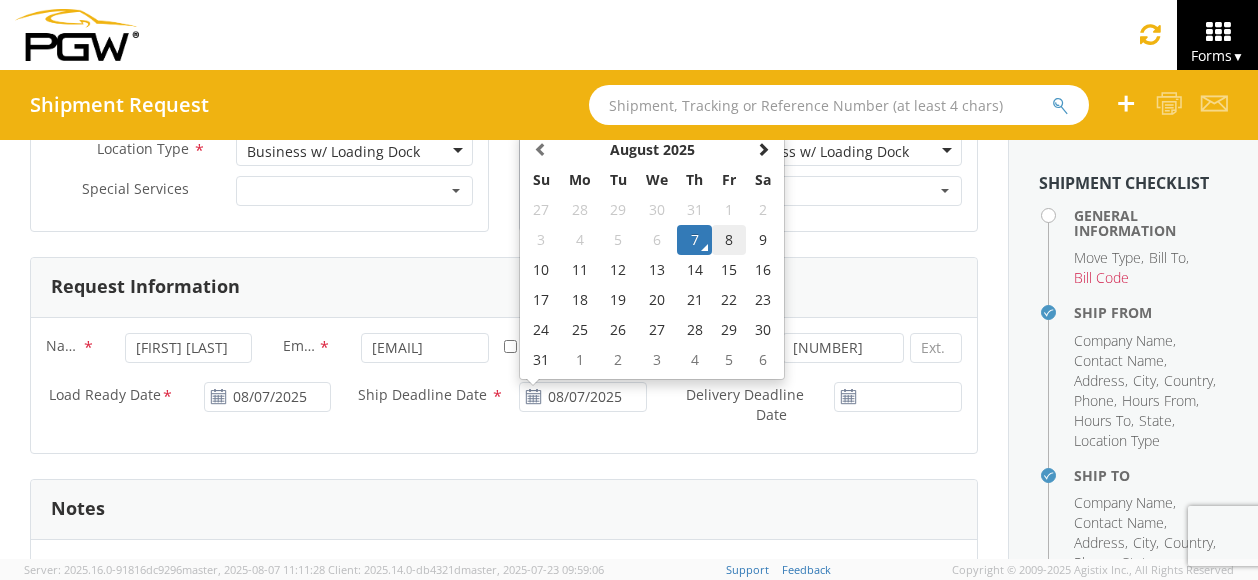 type on "08/08/2025" 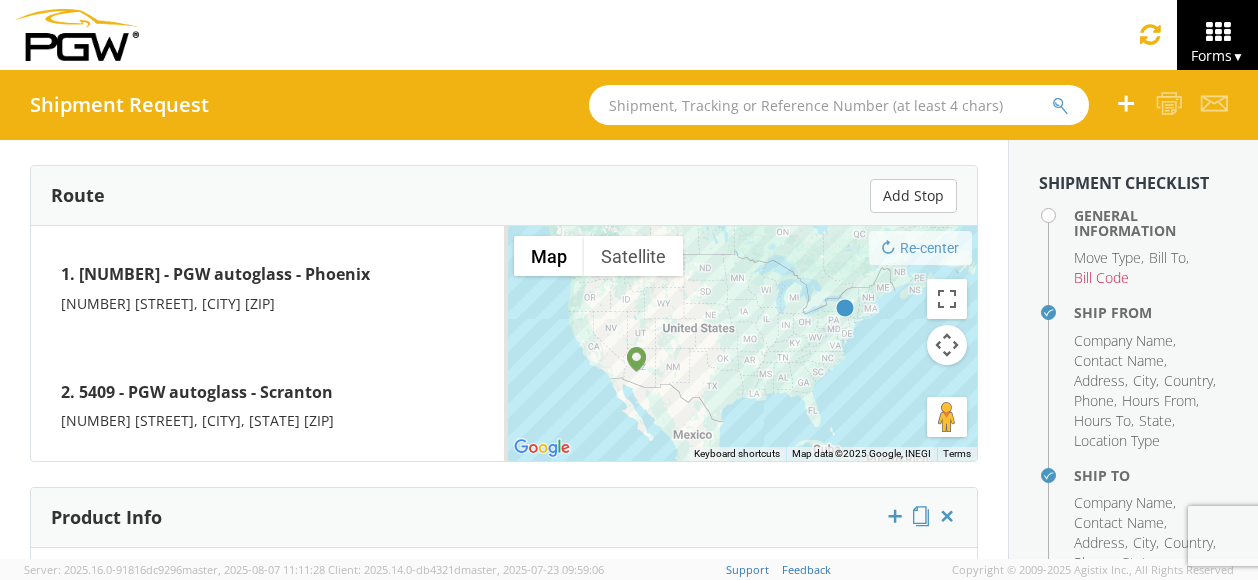 scroll, scrollTop: 1940, scrollLeft: 0, axis: vertical 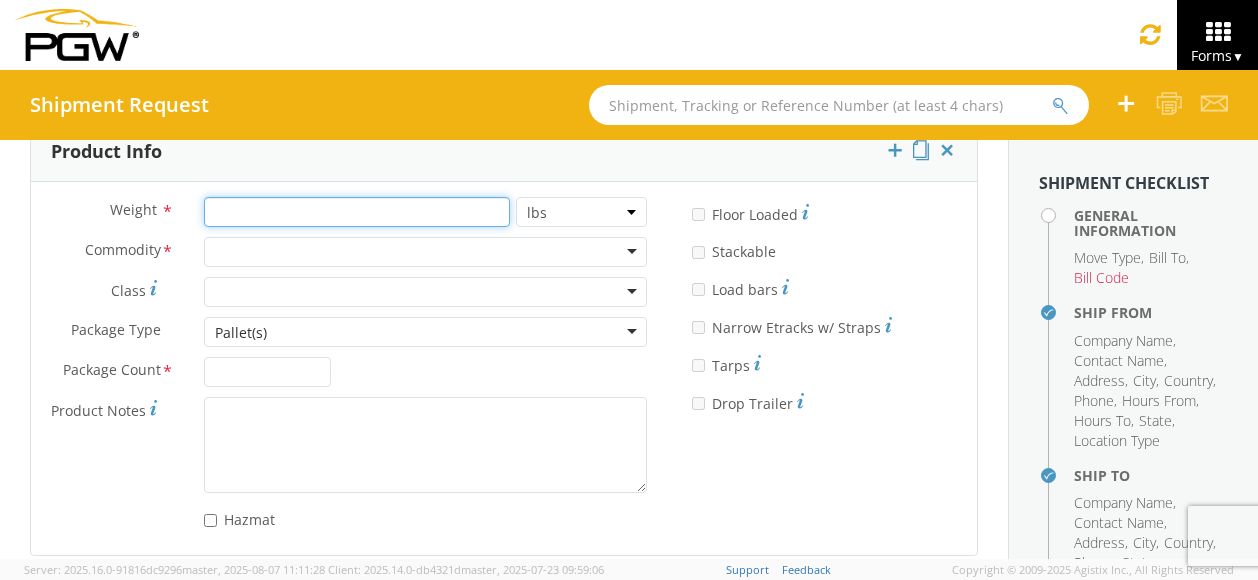 click 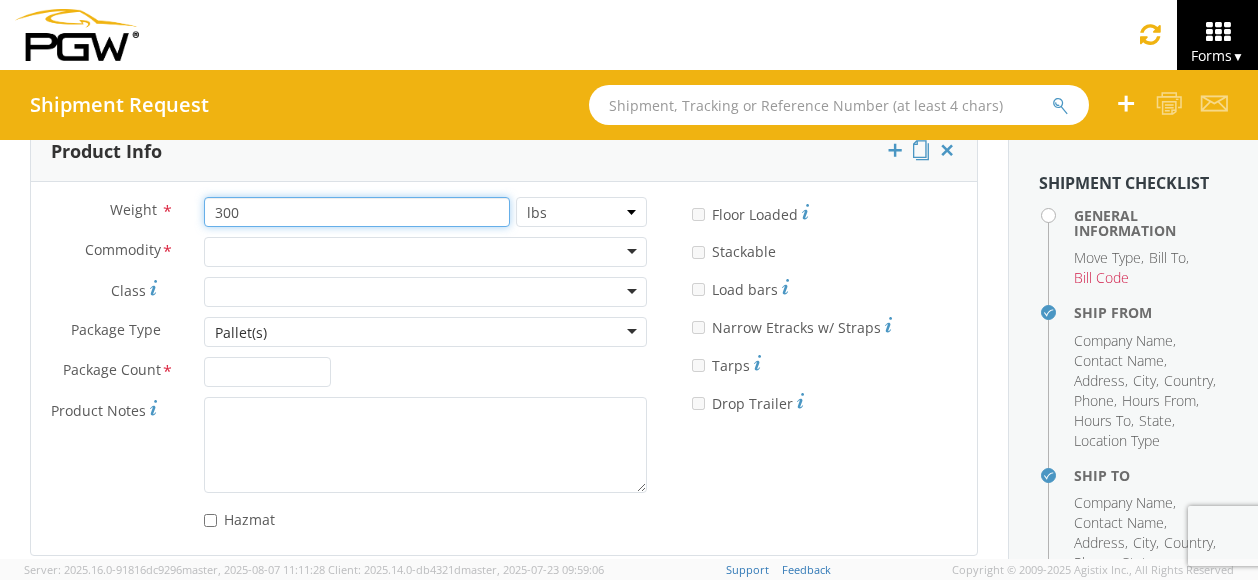 type on "300" 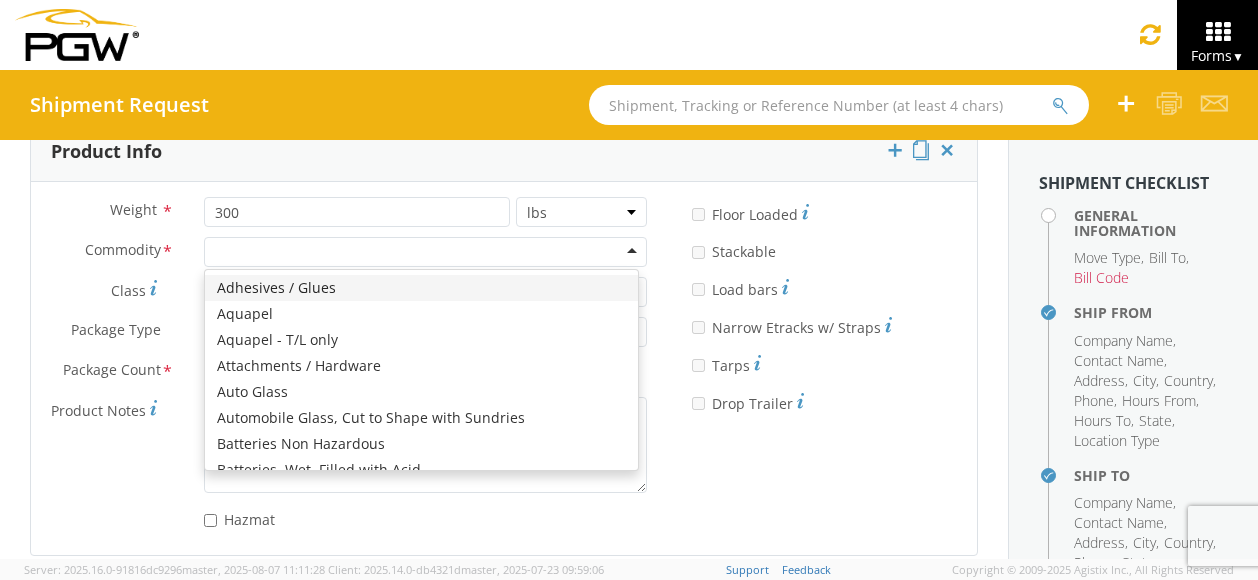 click 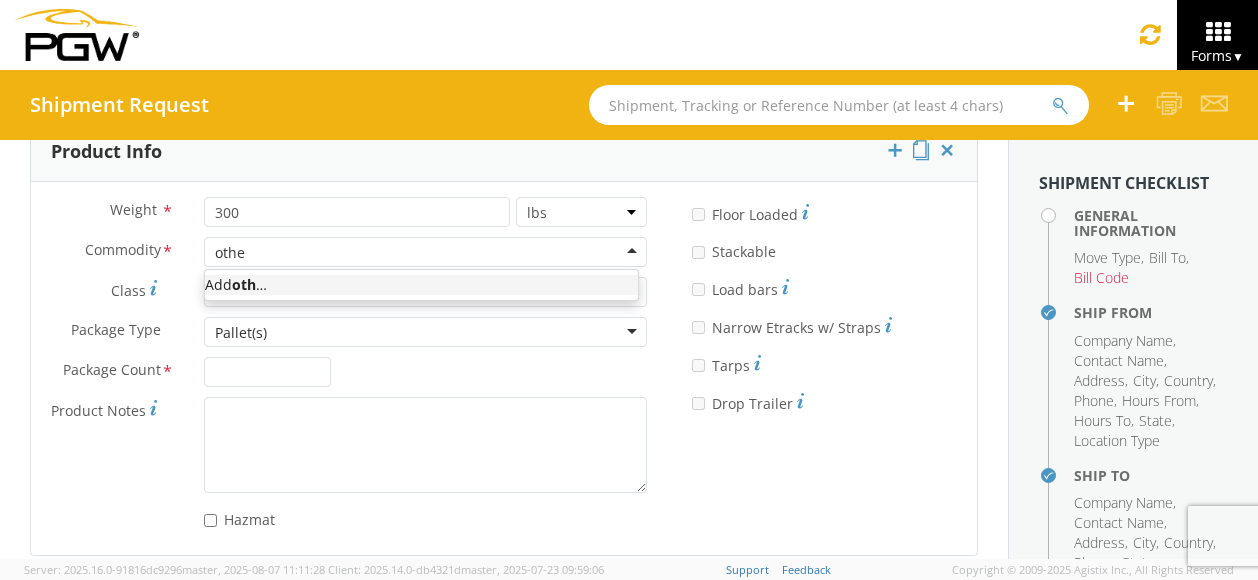 type on "other" 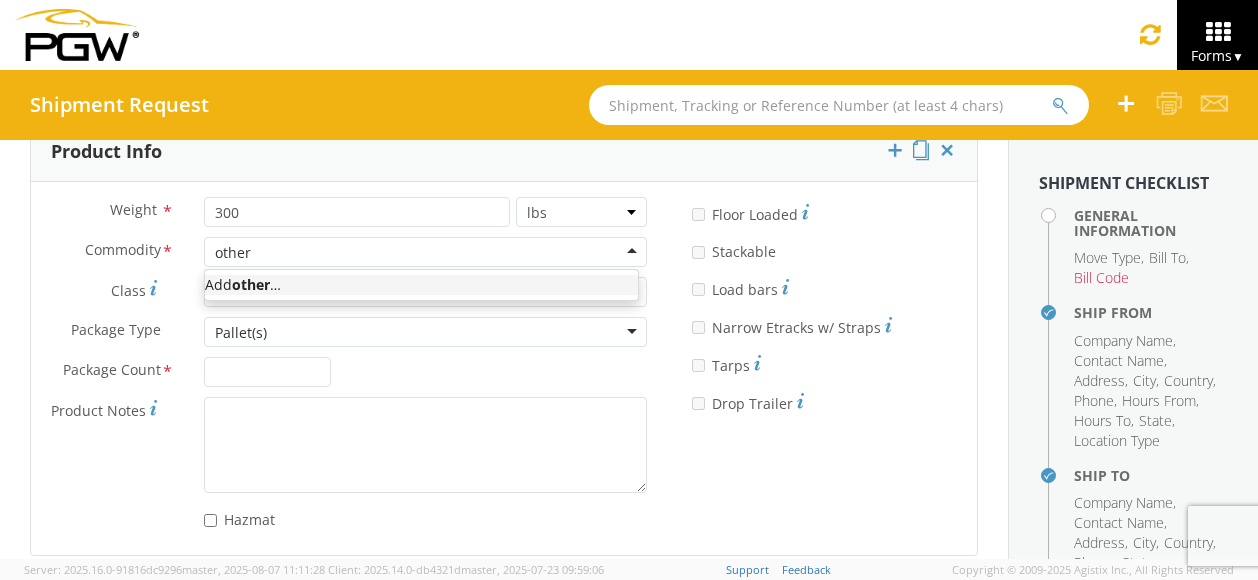 type 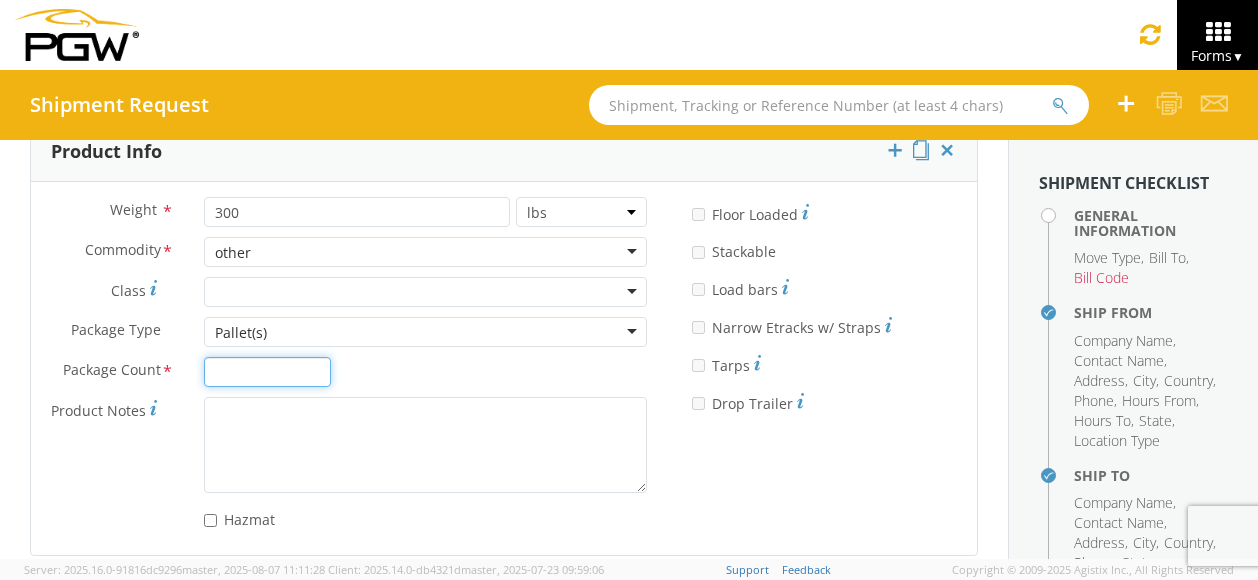 drag, startPoint x: 286, startPoint y: 363, endPoint x: 240, endPoint y: 365, distance: 46.043457 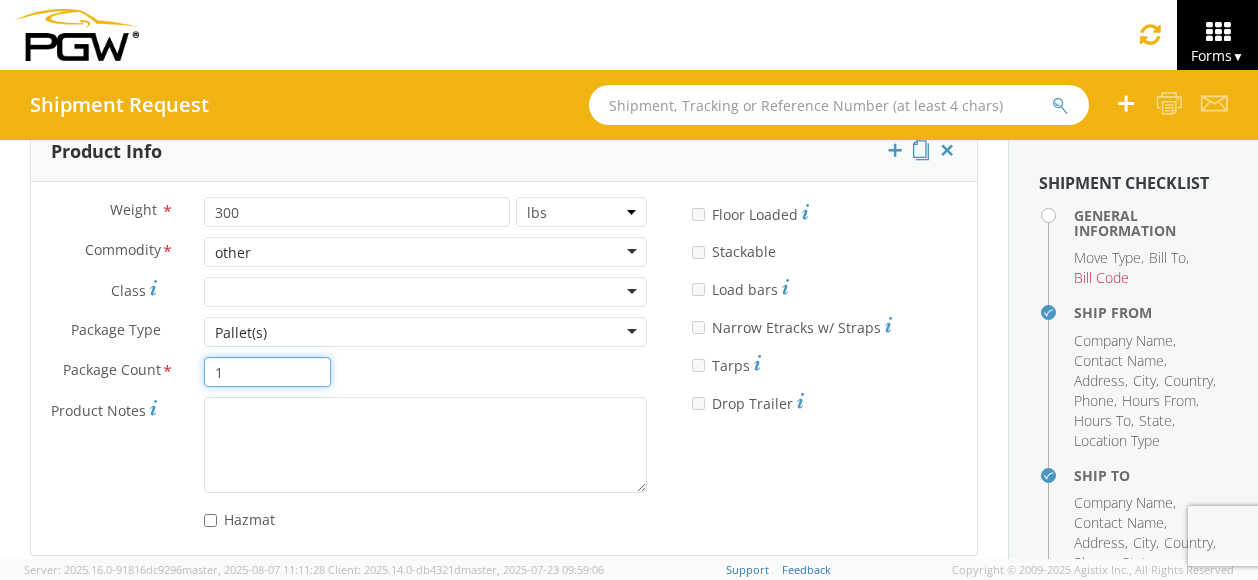 type on "1" 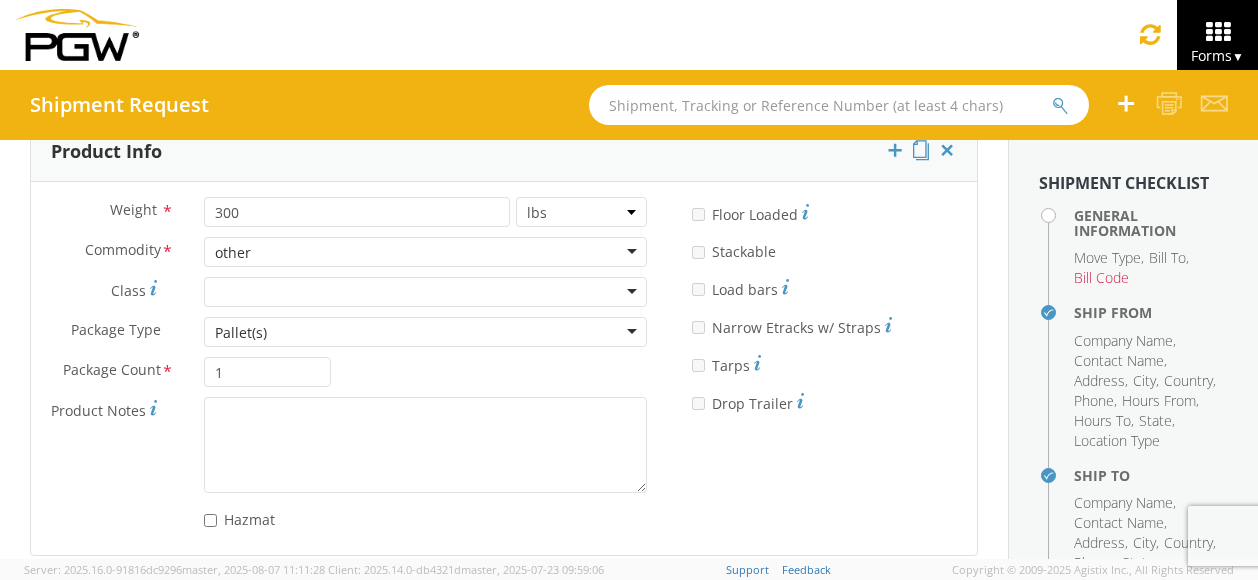 click on "Weight        *                         300     lbs kgs                                         Commodity        *             other other Adhesives / Glues Aquapel Aquapel - T/L only Attachments / Hardware Auto Glass Automobile Glass, Cut to Shape with Sundries Batteries Non Hazardous Batteries, Wet, Filled with Acid Blades - Razor Blades - Replacement Cutout Cleaners Coating Solution Construction Corrugated Boxes Domestic Curved Tempered Domestic Flat Laminated Domestic Sliders Domestic T-Lites Domestic Windshields Felt Channels Flat Laminated Foreign Curved Tempered Foreign Flat Laminated Foreign Sliders Foreign T-Lites Foreign Windshields Gloves Hand Tools Headlight Repair Heptane Industrial/Bus Parts Mercedes Restricted Sundries Mirrors Misc Supplies Moldings - Domestic Moldings - Foreign Moldings - Universal Mopar Restricted Sundries other Power Tools Power Window Motors/Regulators Residential Door Panels Safety Supplies Shop Supplies Steel Racks Tapes Towels / Wipes Urethane Systems" 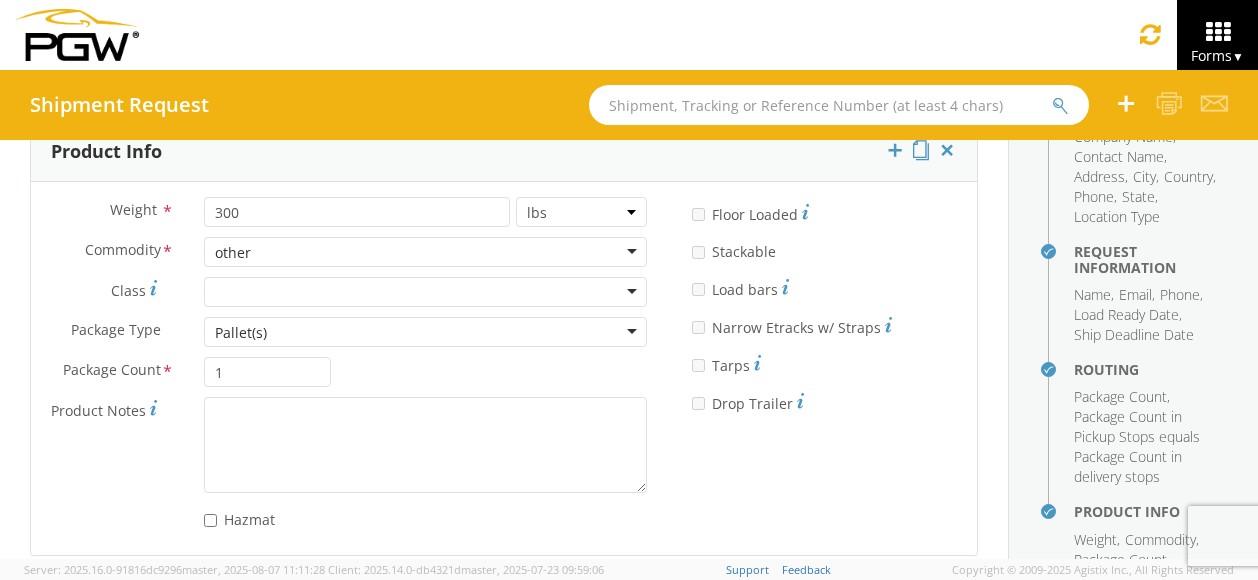 scroll, scrollTop: 506, scrollLeft: 0, axis: vertical 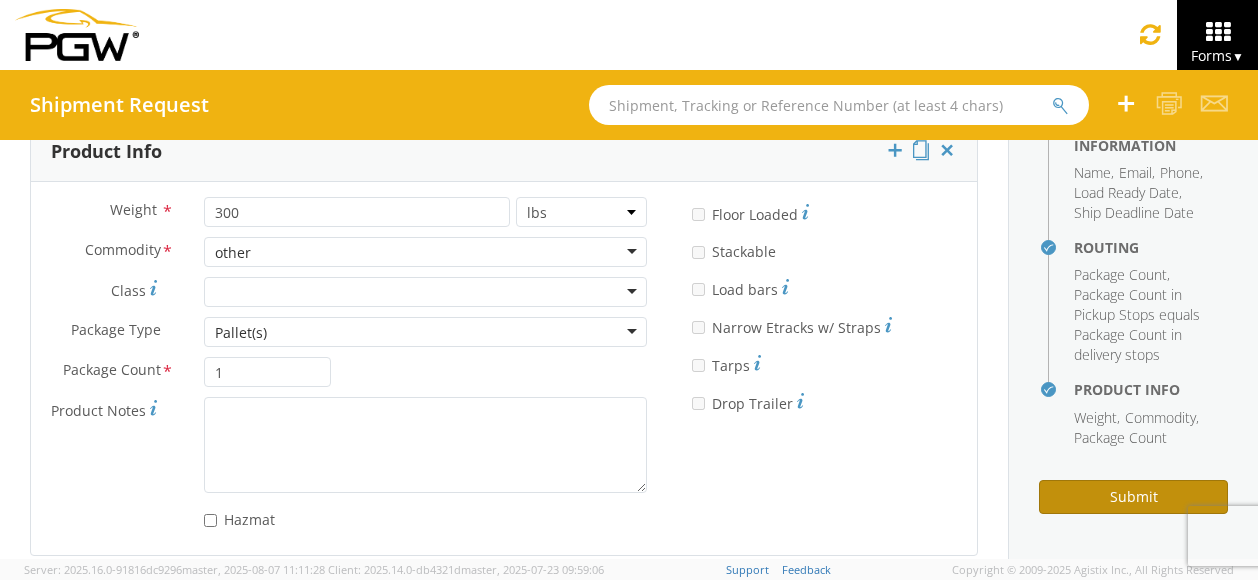 click on "Submit" at bounding box center (1133, 497) 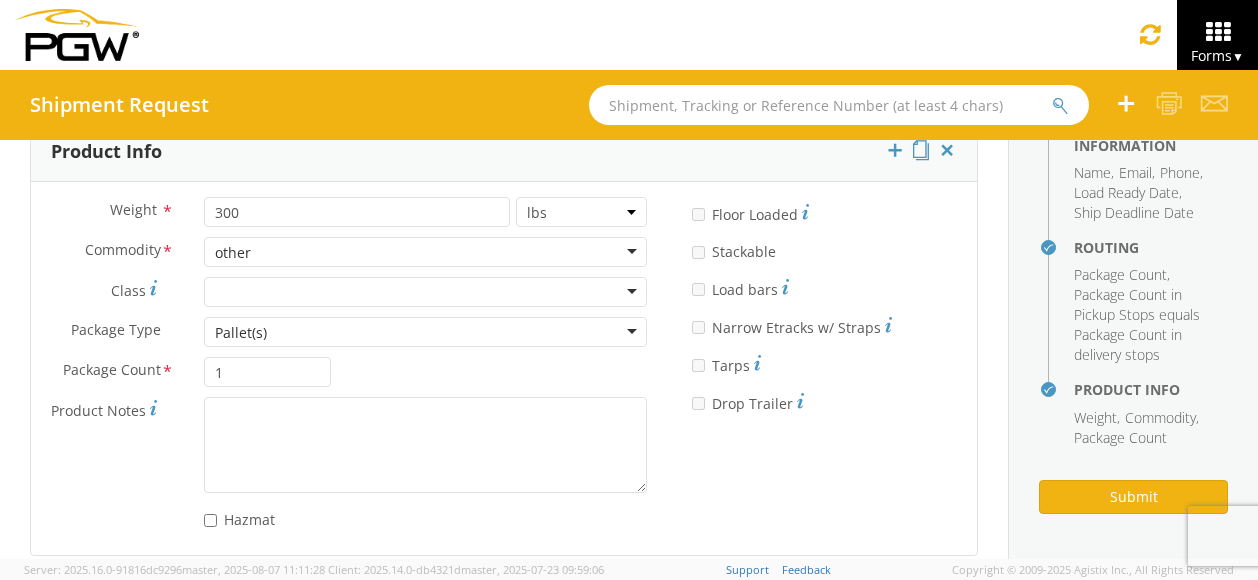 drag, startPoint x: 1132, startPoint y: 504, endPoint x: 812, endPoint y: 475, distance: 321.31137 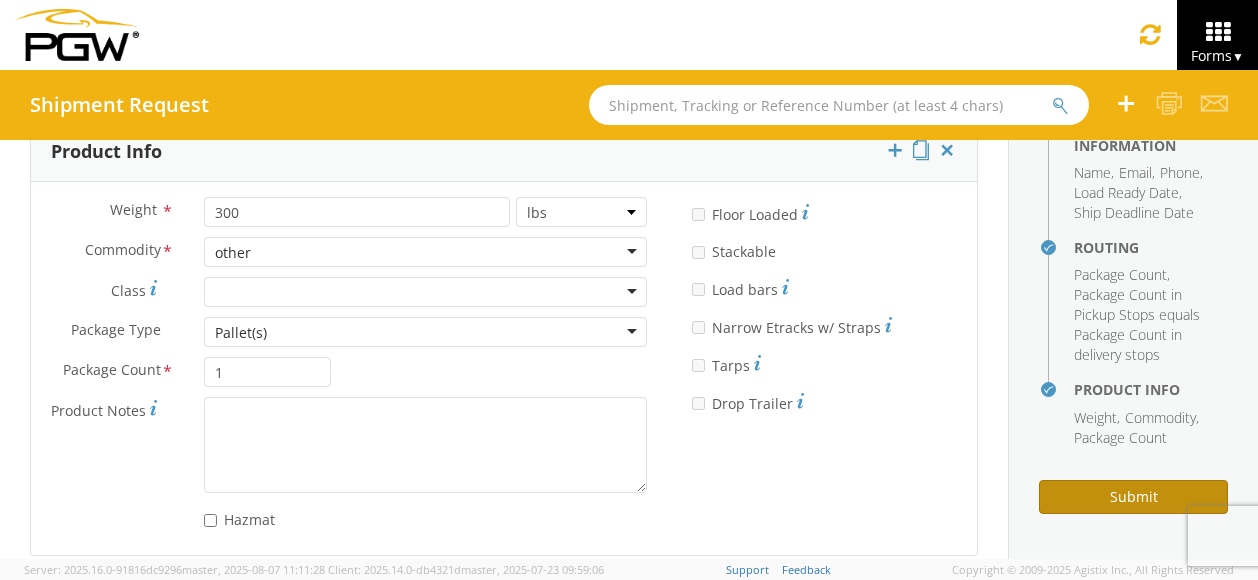 click on "Submit" at bounding box center (1133, 497) 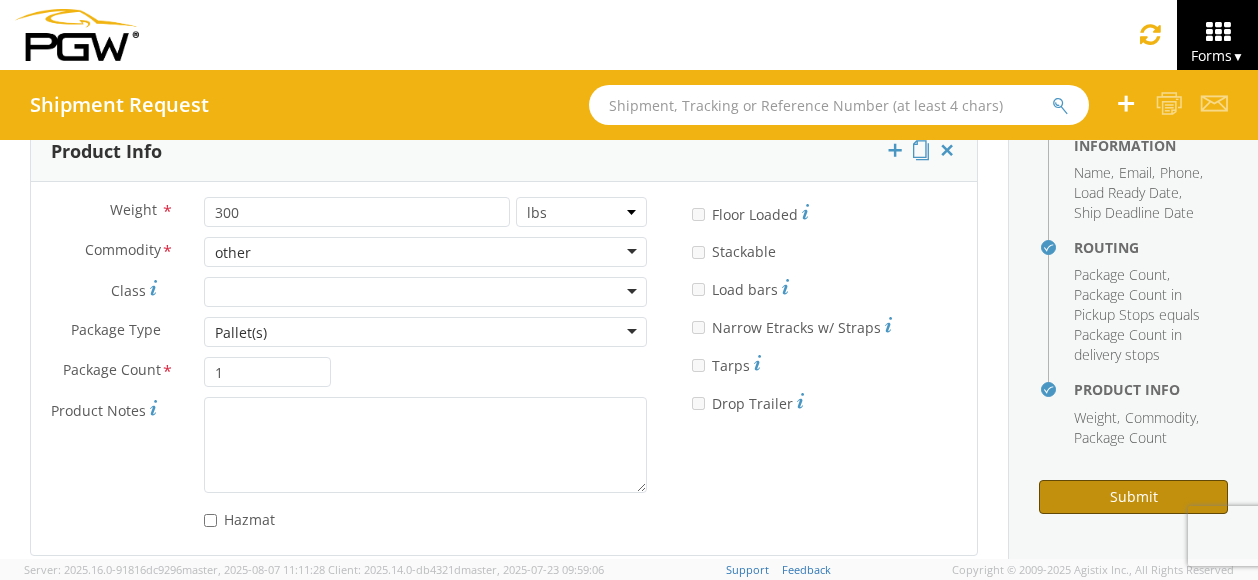 scroll, scrollTop: 140, scrollLeft: 0, axis: vertical 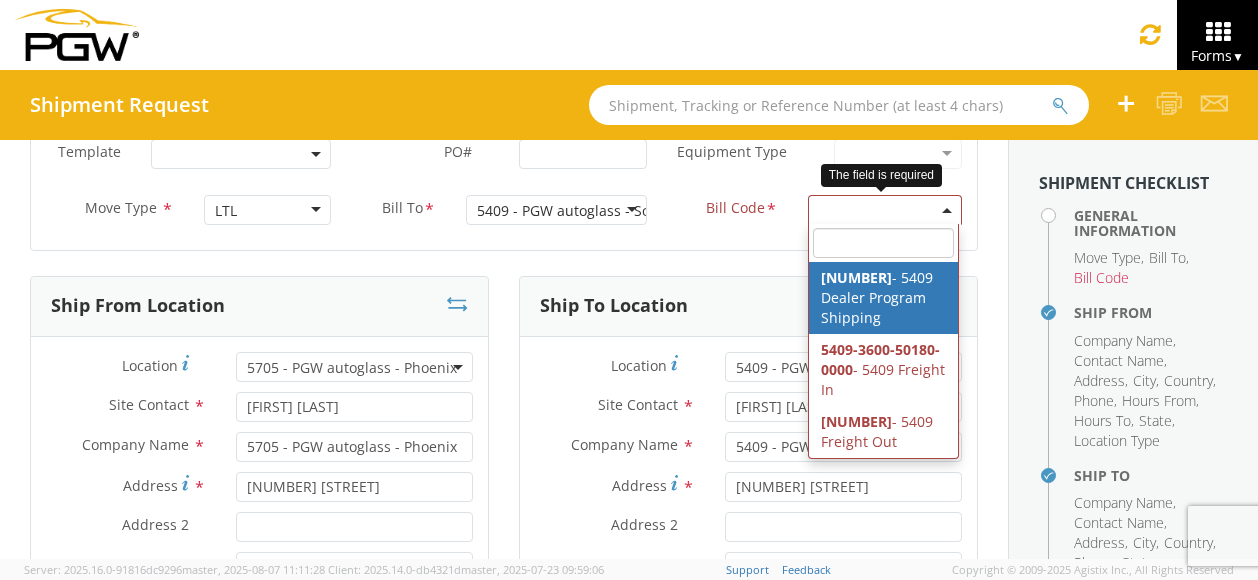 click at bounding box center [947, 210] 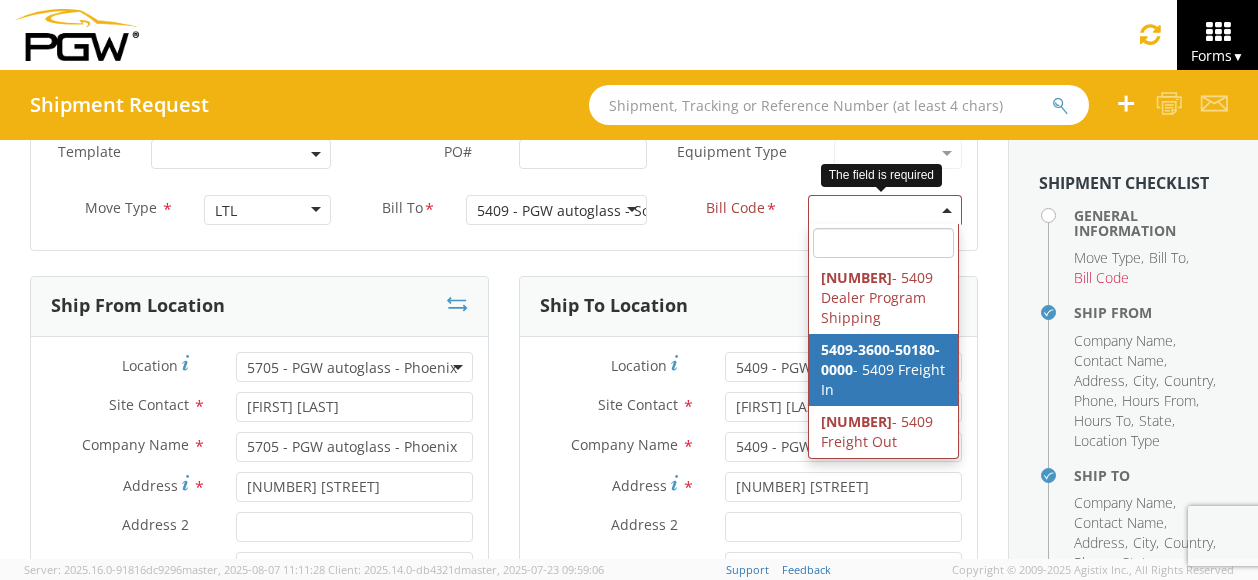 select on "5409-3600-50180-0000" 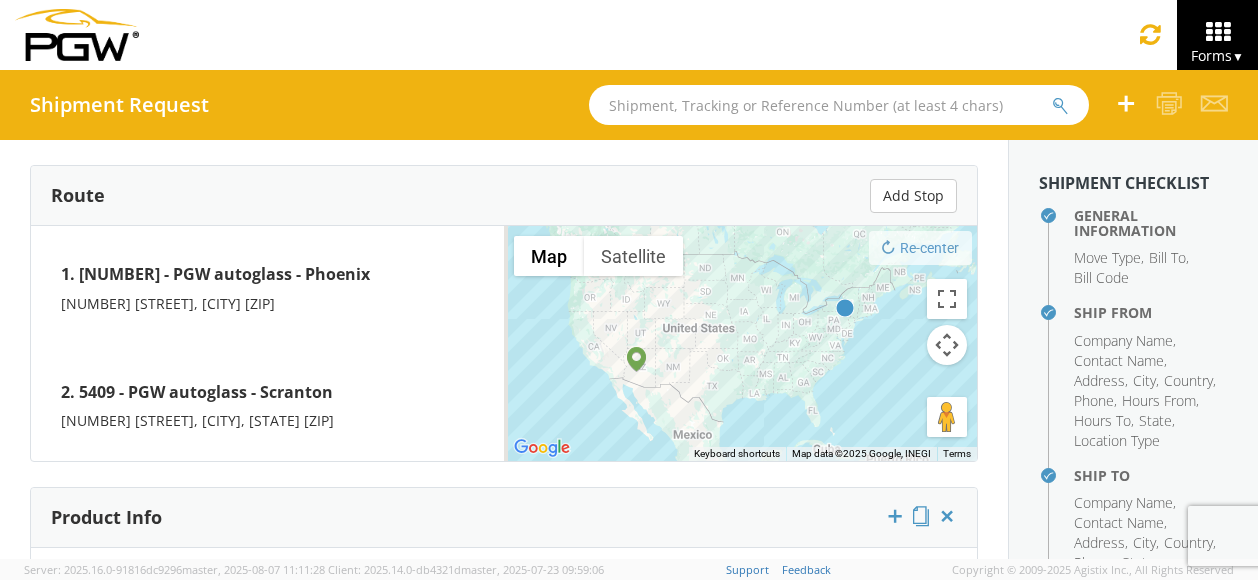 scroll, scrollTop: 1940, scrollLeft: 0, axis: vertical 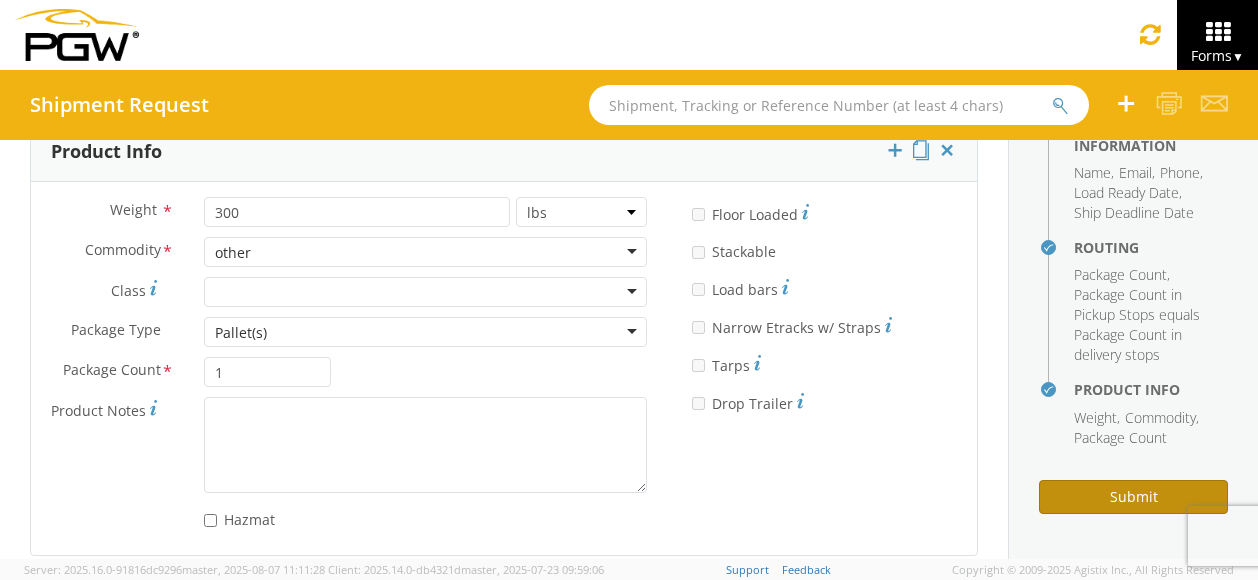 click on "Submit" at bounding box center (1133, 497) 